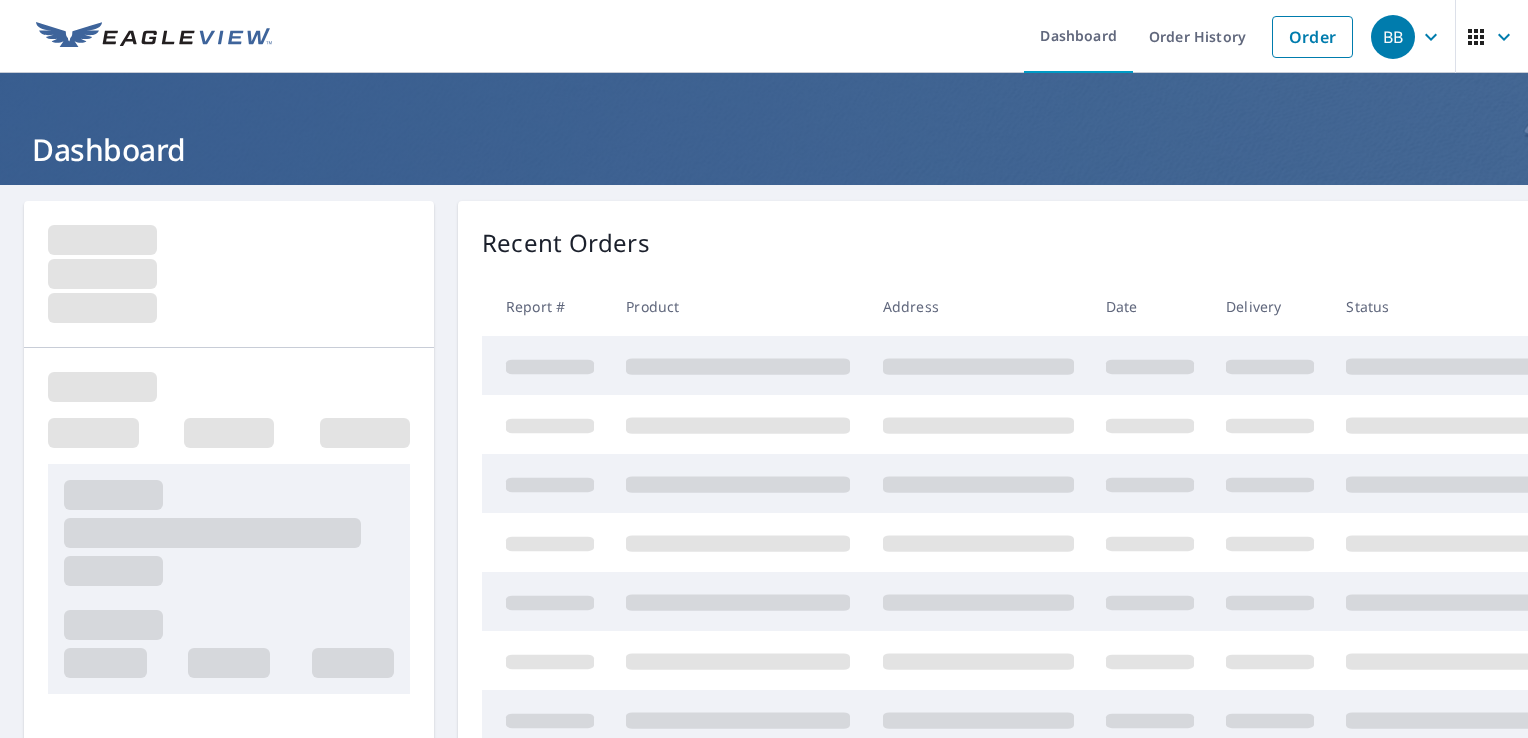 scroll, scrollTop: 0, scrollLeft: 0, axis: both 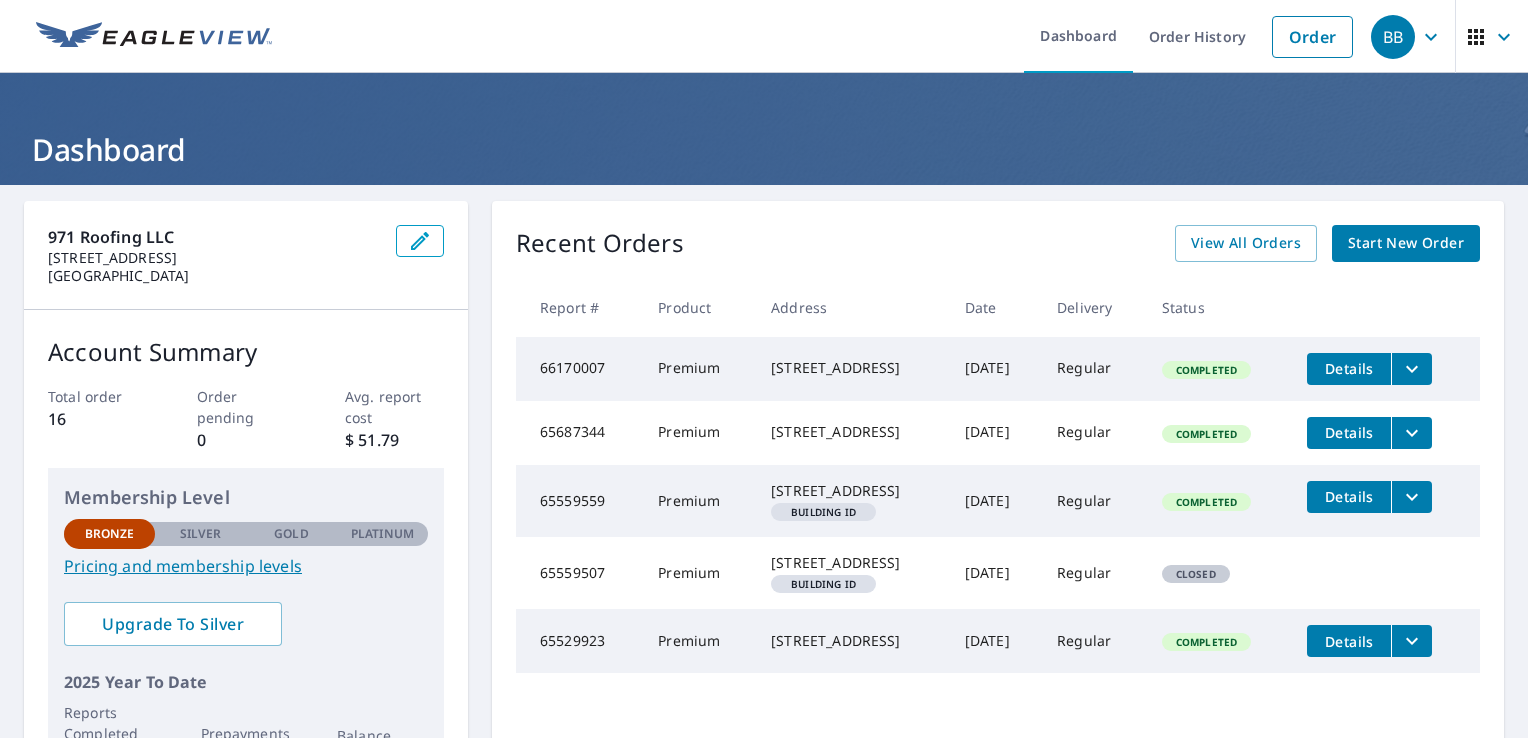 click on "Status" at bounding box center (1219, 307) 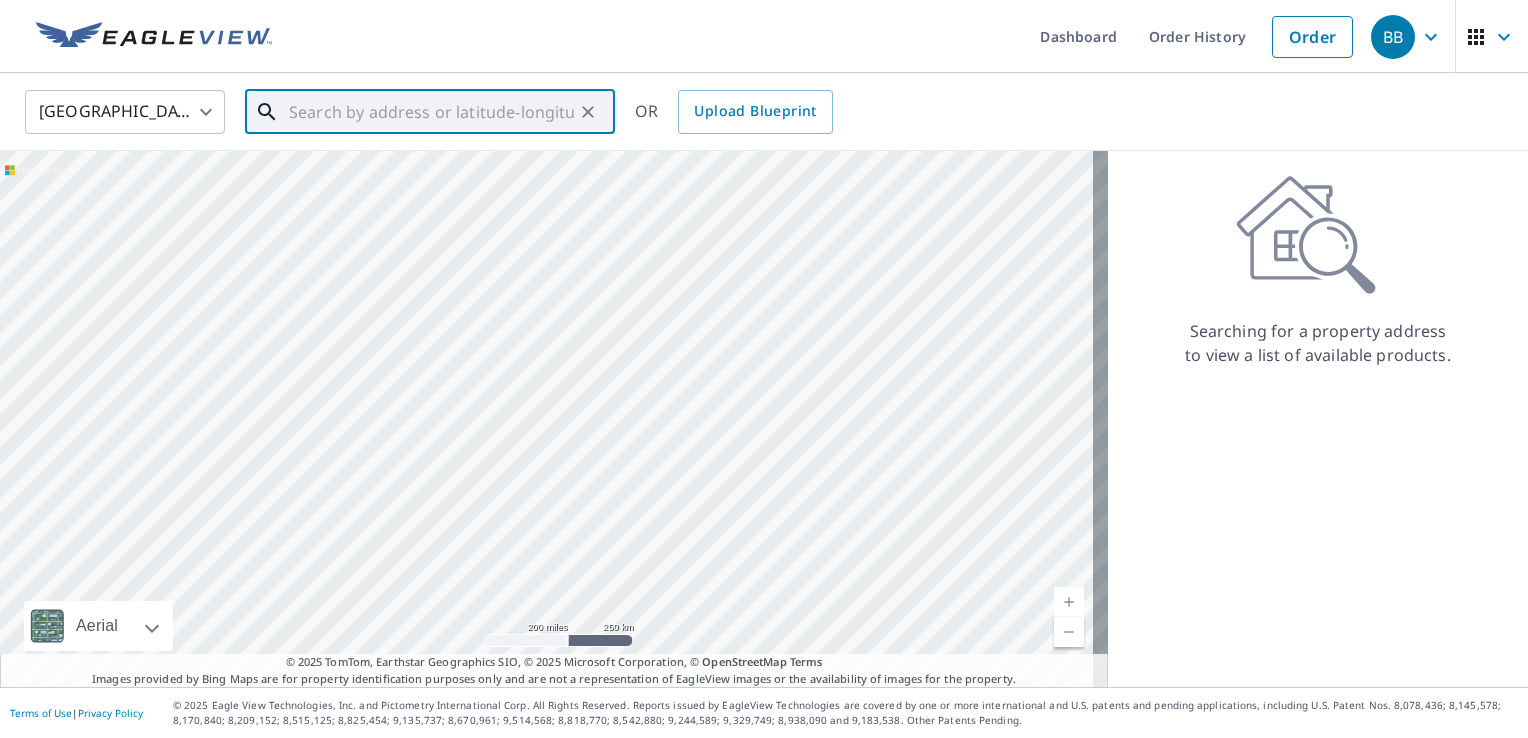click at bounding box center [431, 112] 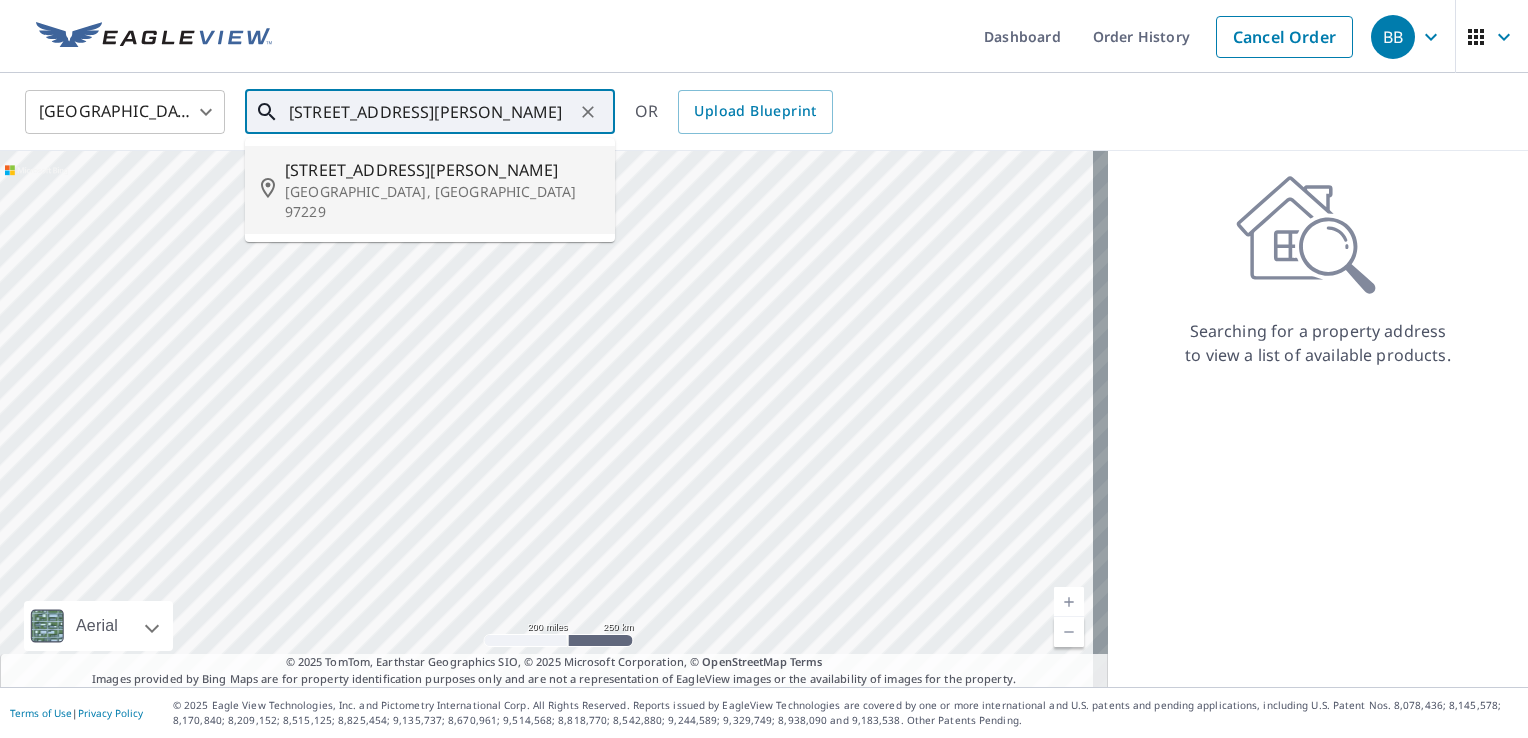 click on "[GEOGRAPHIC_DATA], [GEOGRAPHIC_DATA] 97229" at bounding box center [442, 202] 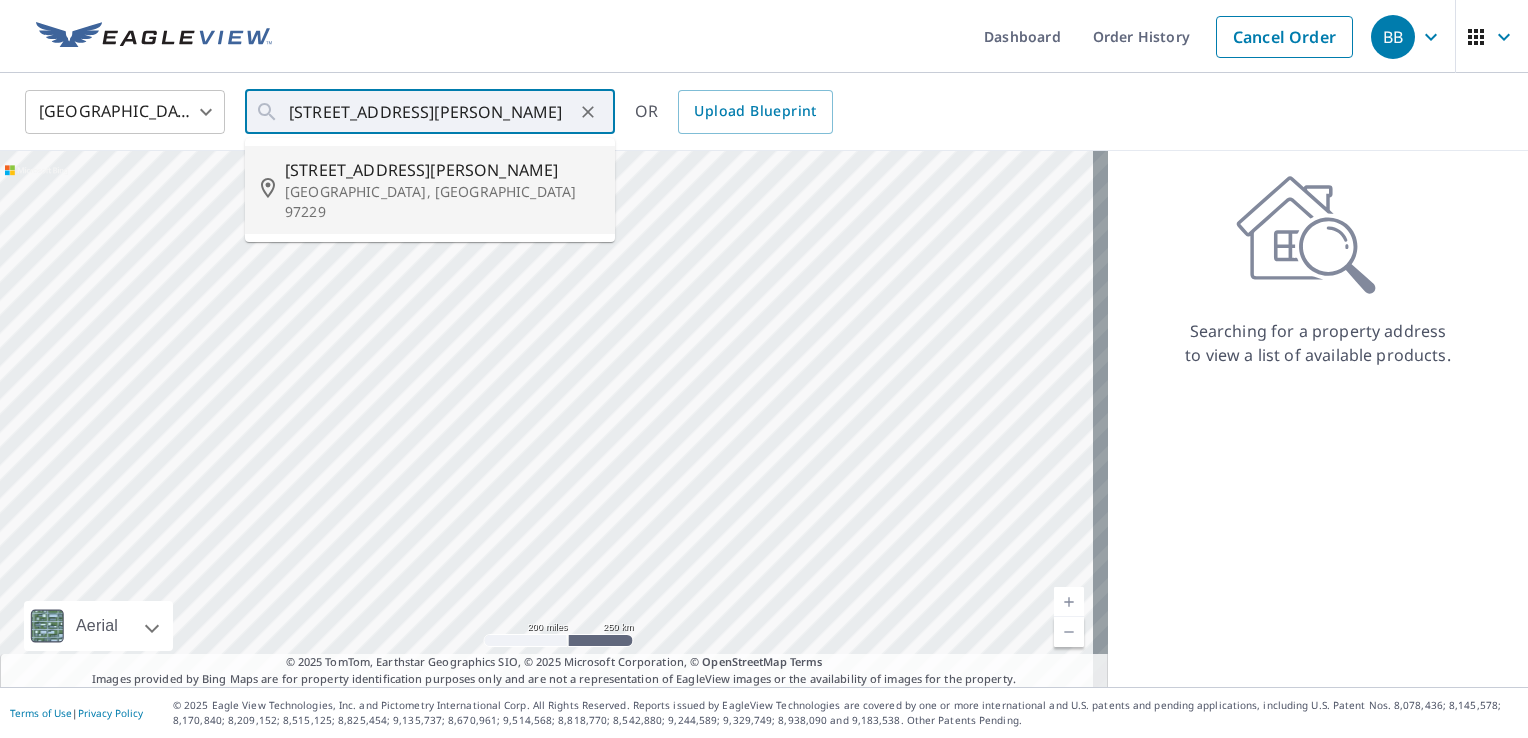 type on "[STREET_ADDRESS][PERSON_NAME]" 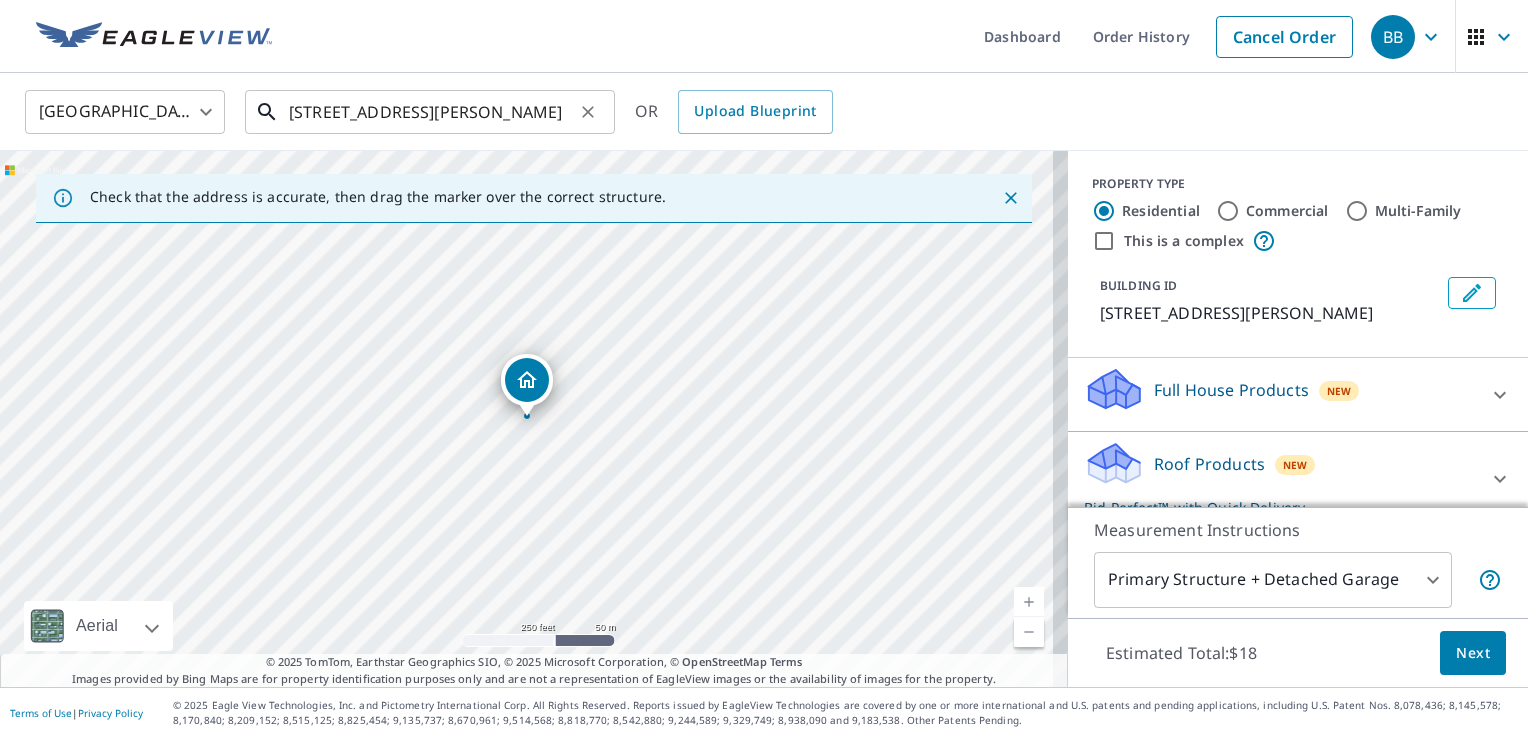 click on "[STREET_ADDRESS][PERSON_NAME]" at bounding box center (431, 112) 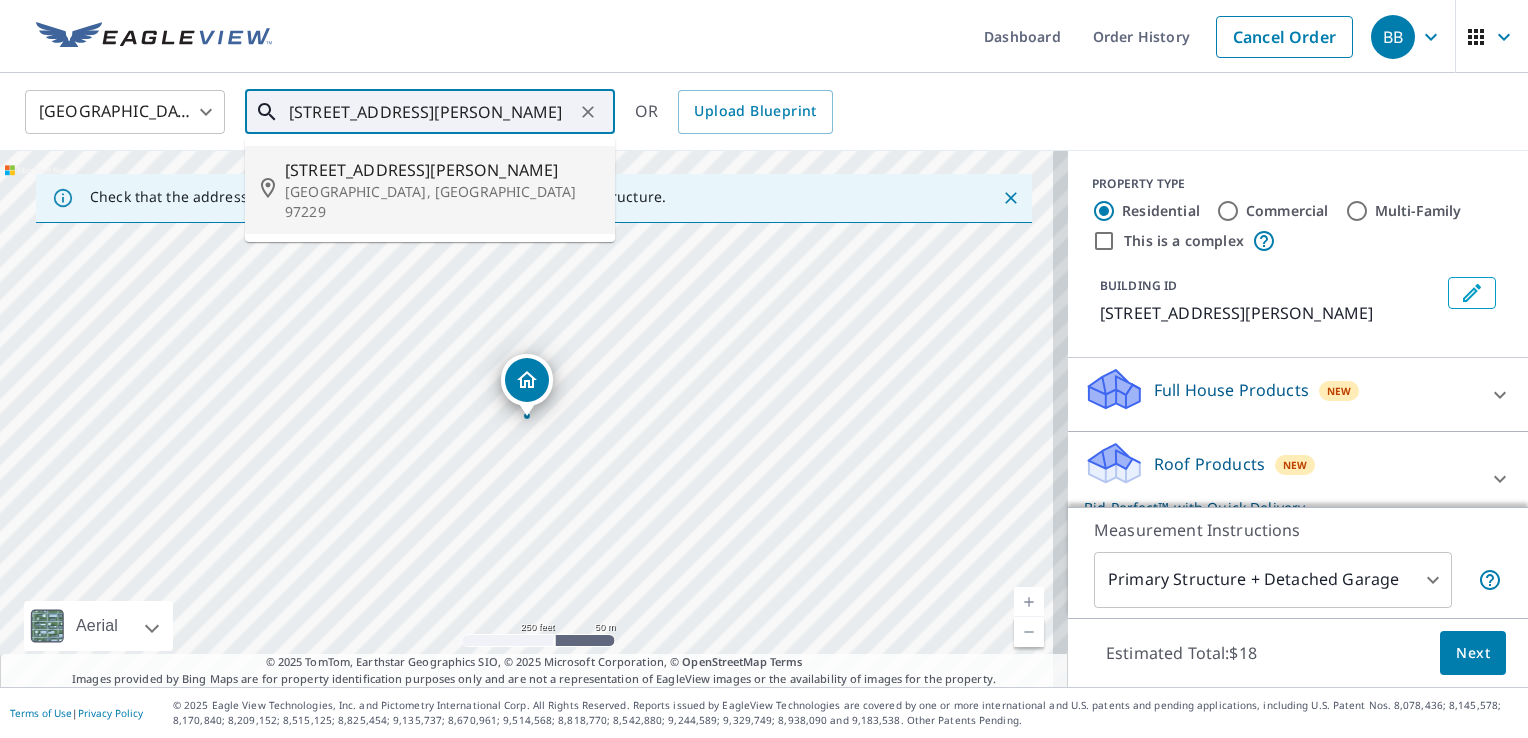 click on "[STREET_ADDRESS][PERSON_NAME]" at bounding box center [442, 170] 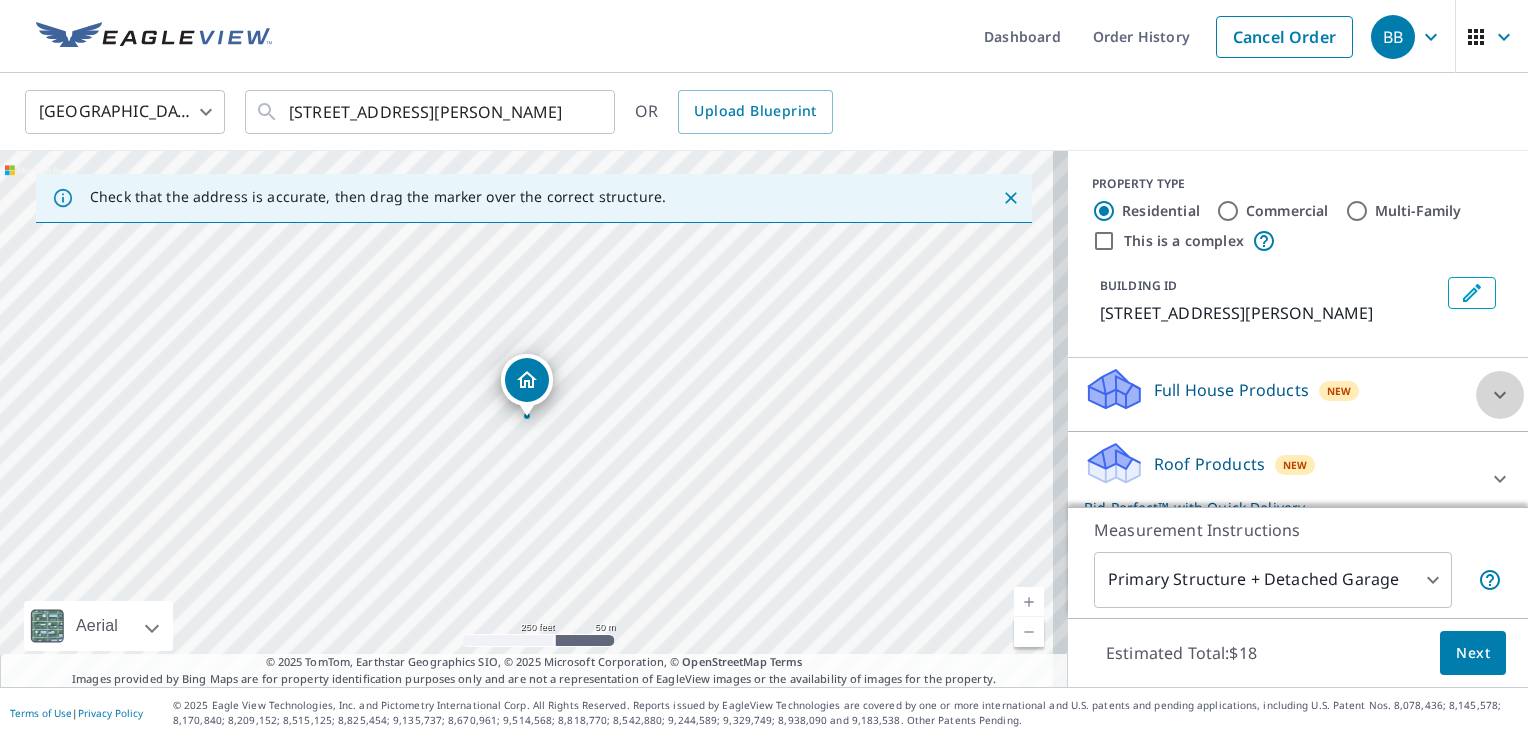 click at bounding box center (1500, 395) 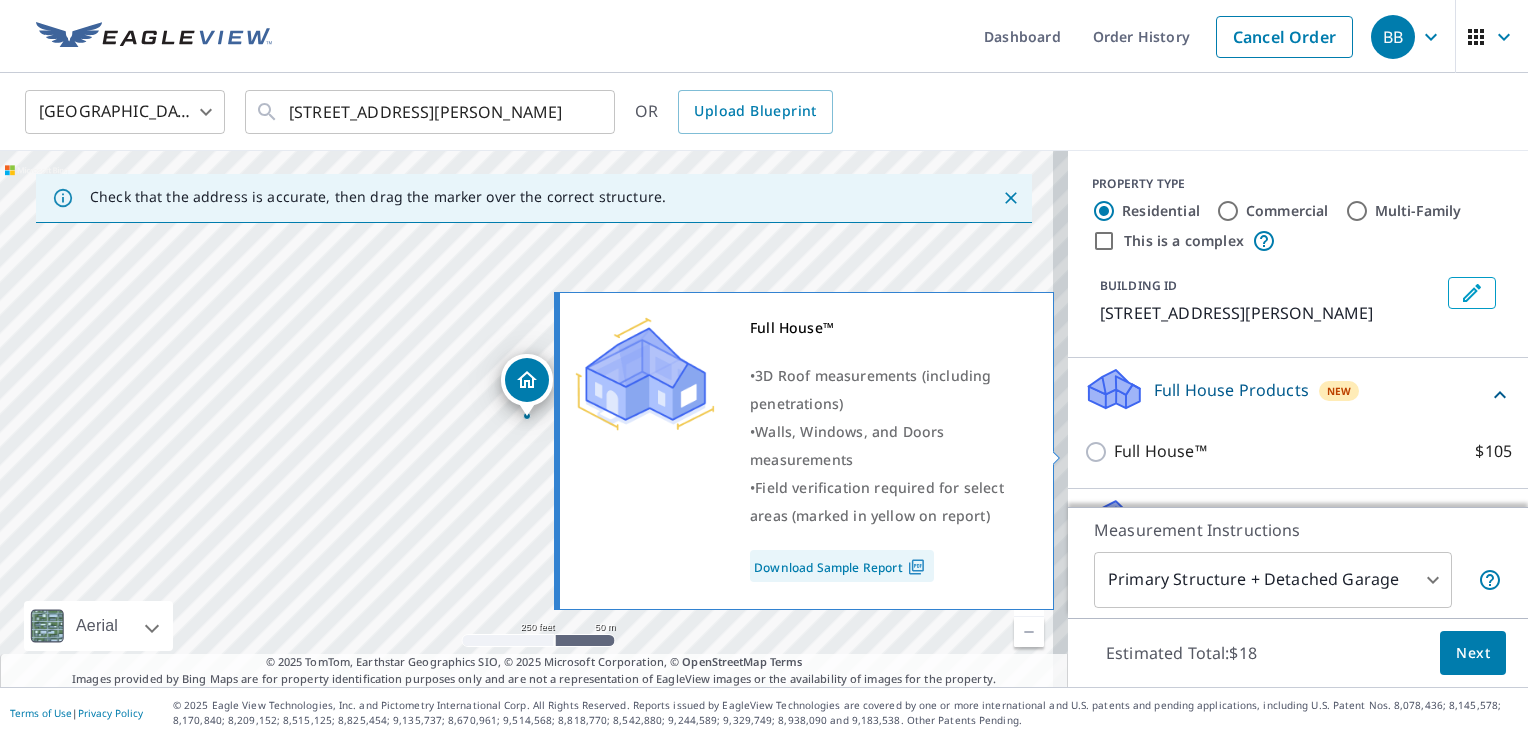 click on "Full House™" at bounding box center [1160, 451] 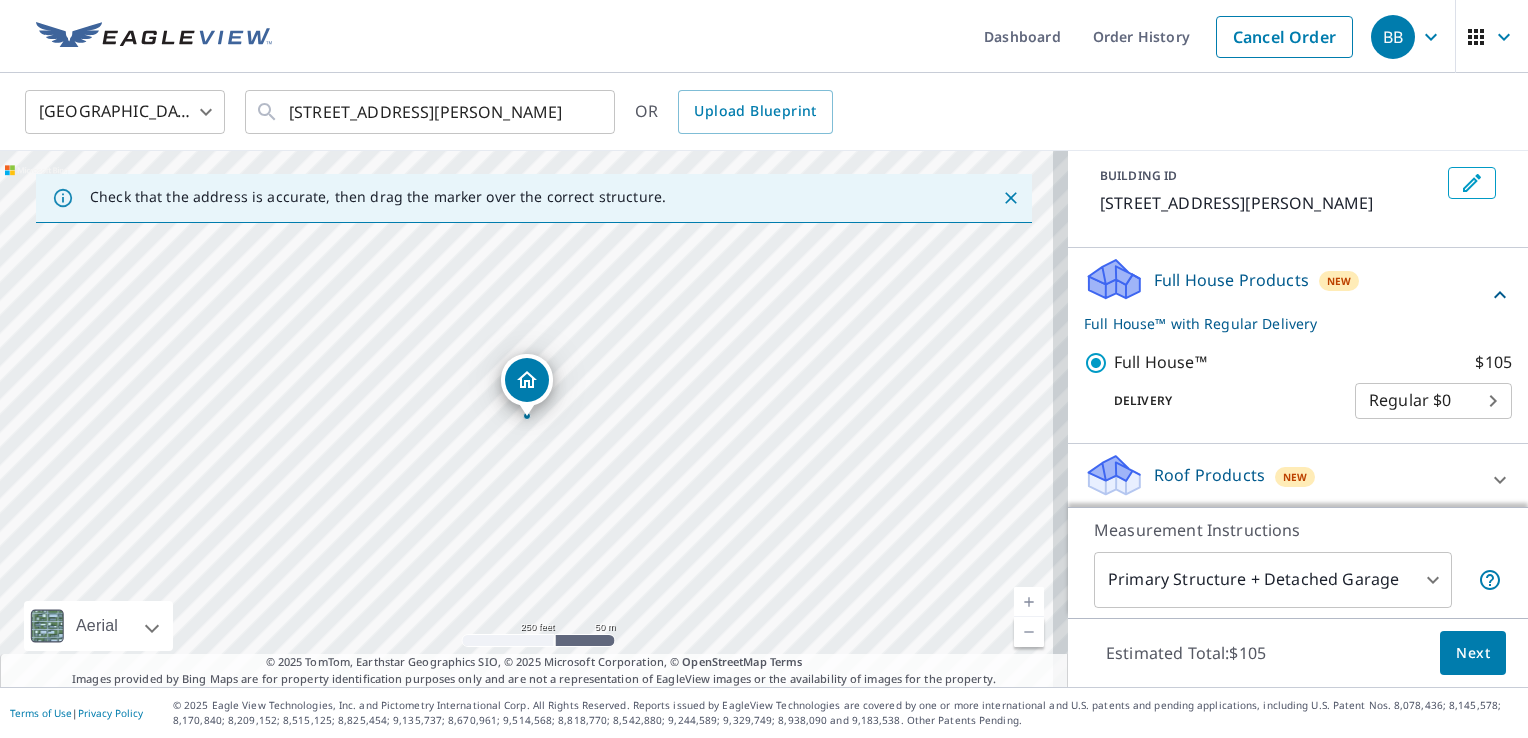 scroll, scrollTop: 167, scrollLeft: 0, axis: vertical 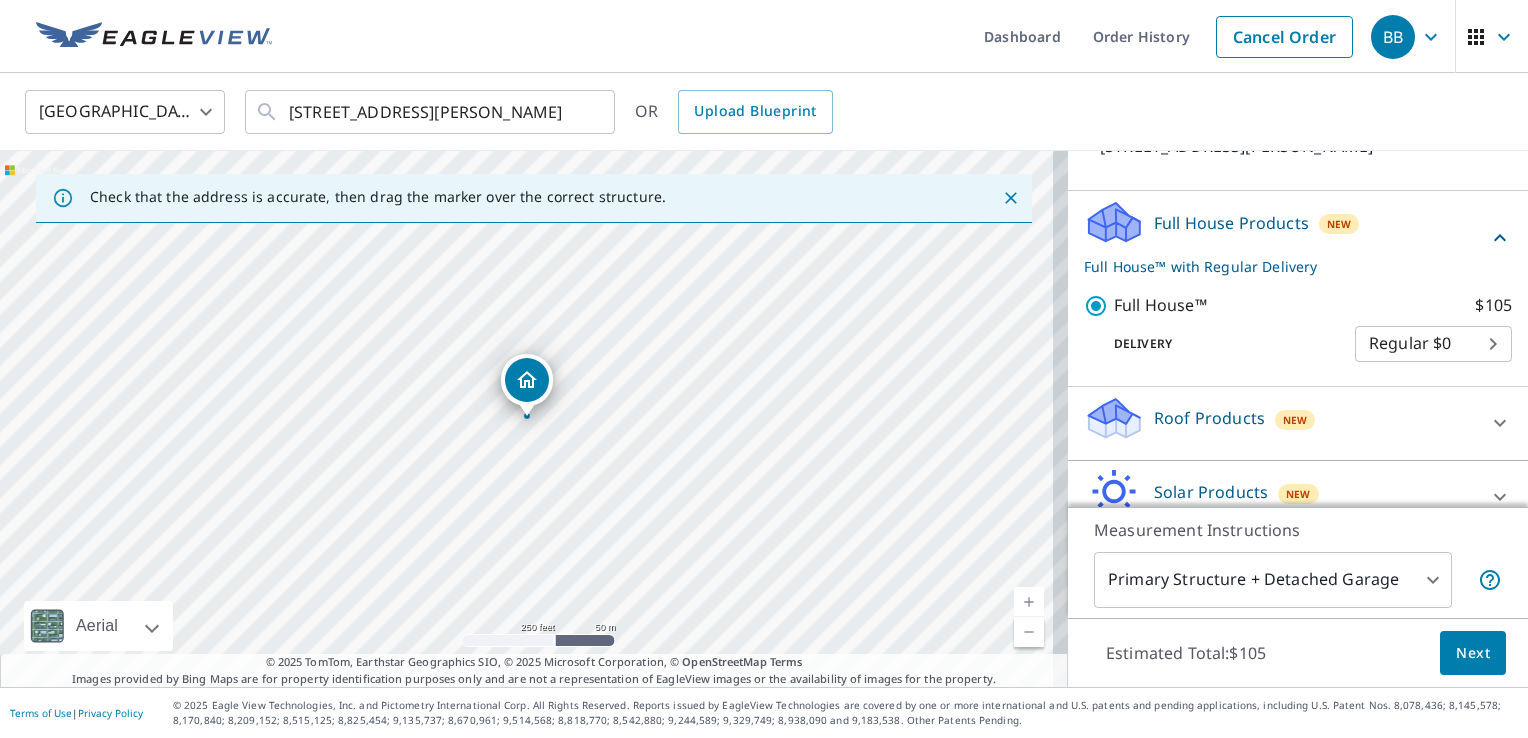 click on "Roof Products" at bounding box center [1209, 418] 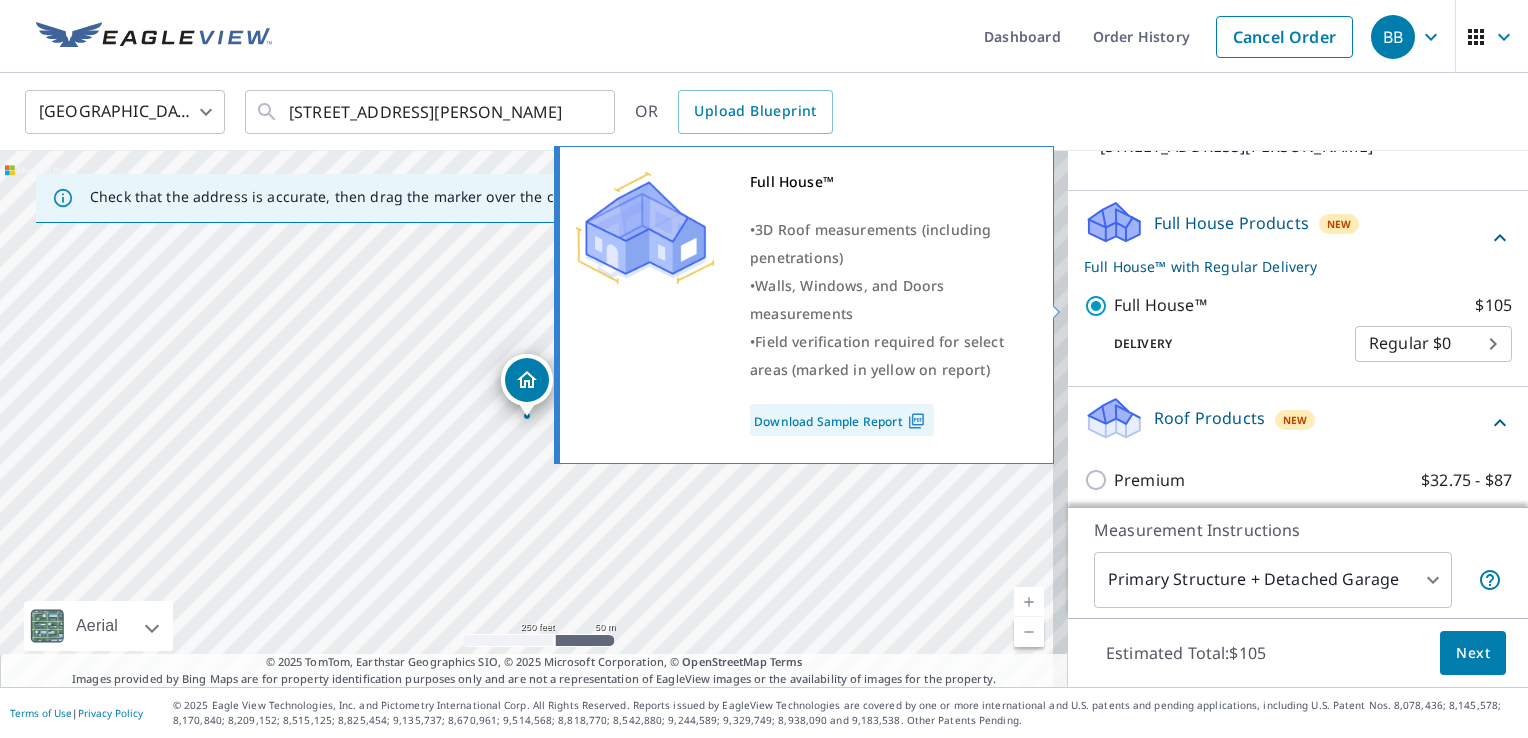 click on "Full House™ $105" at bounding box center (1099, 306) 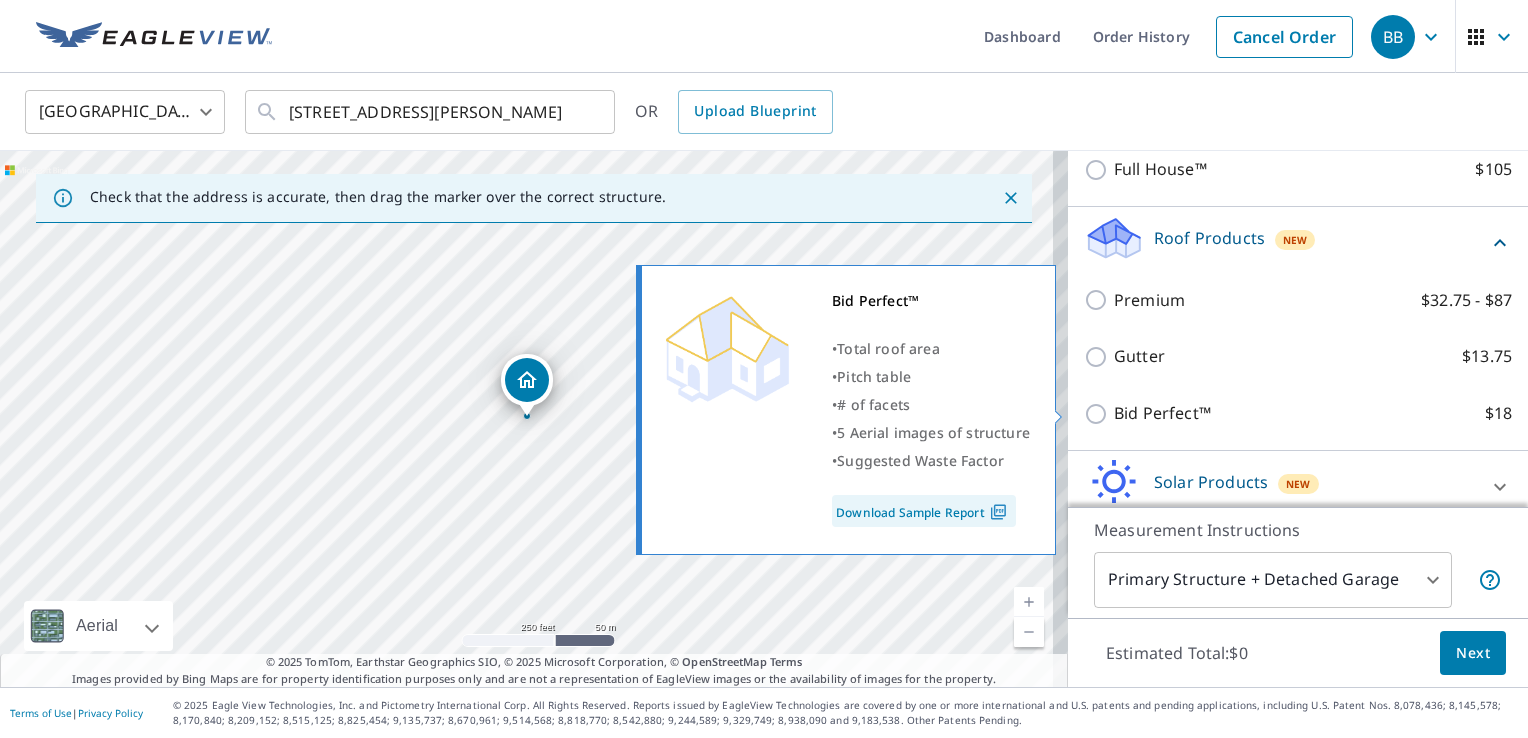 scroll, scrollTop: 284, scrollLeft: 0, axis: vertical 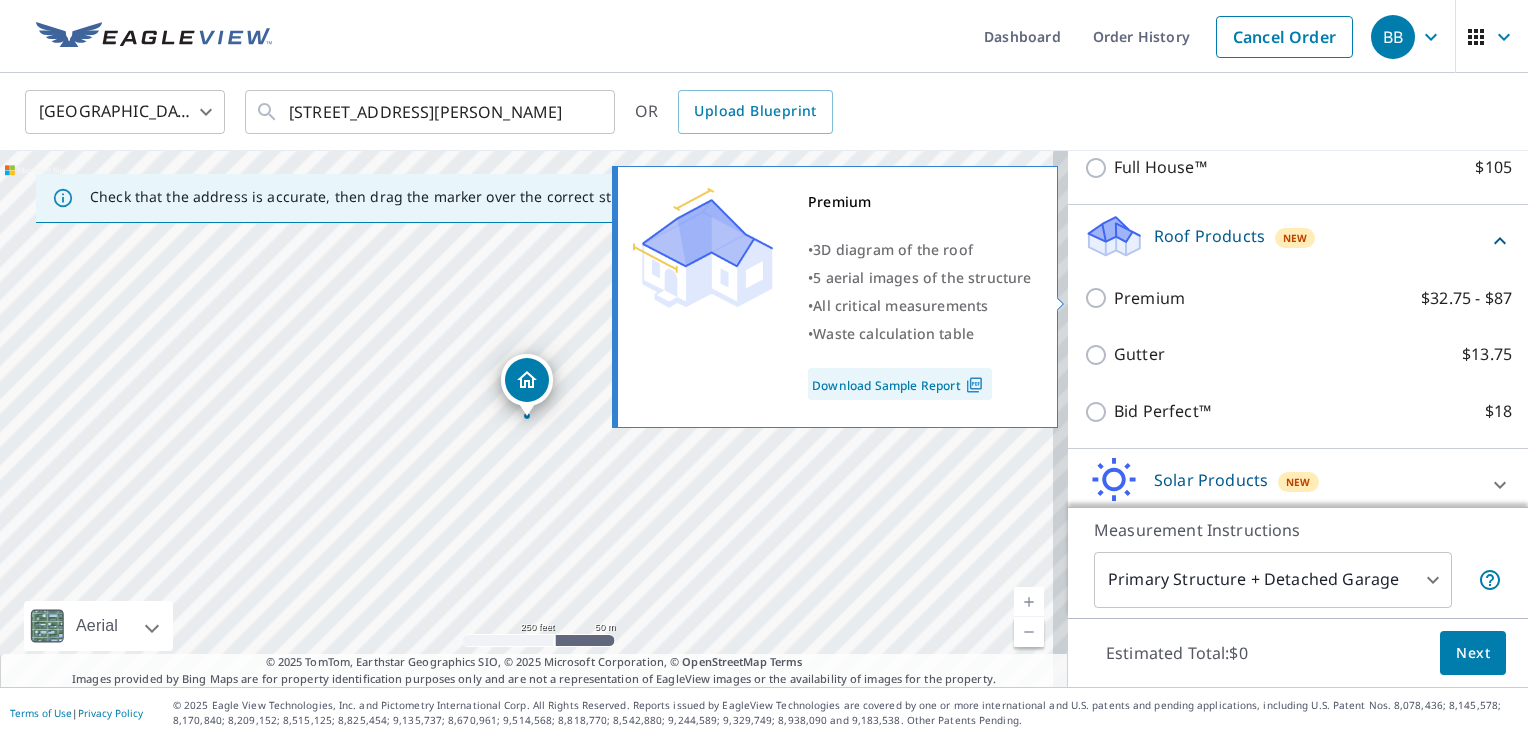click on "Premium" at bounding box center (1149, 298) 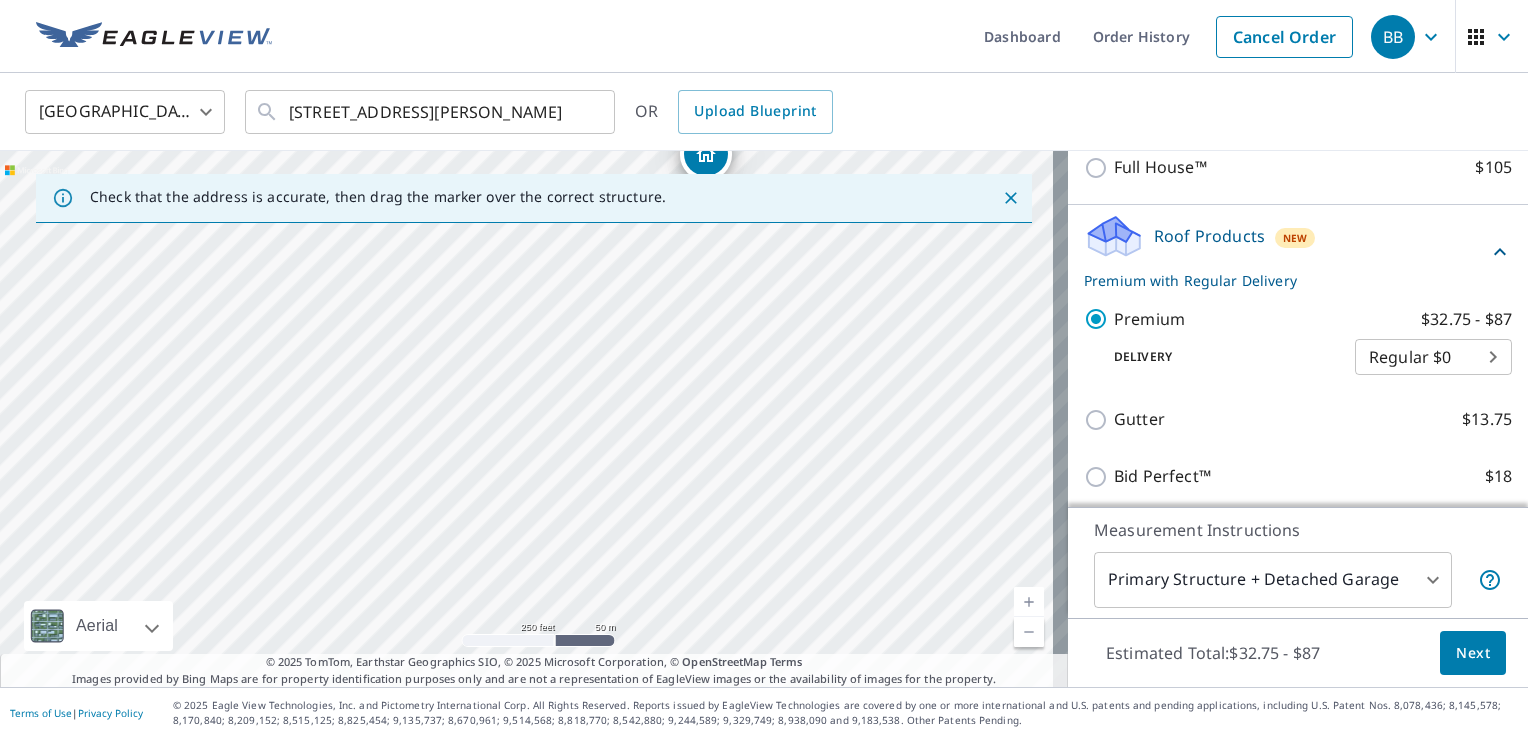 click at bounding box center (1029, 602) 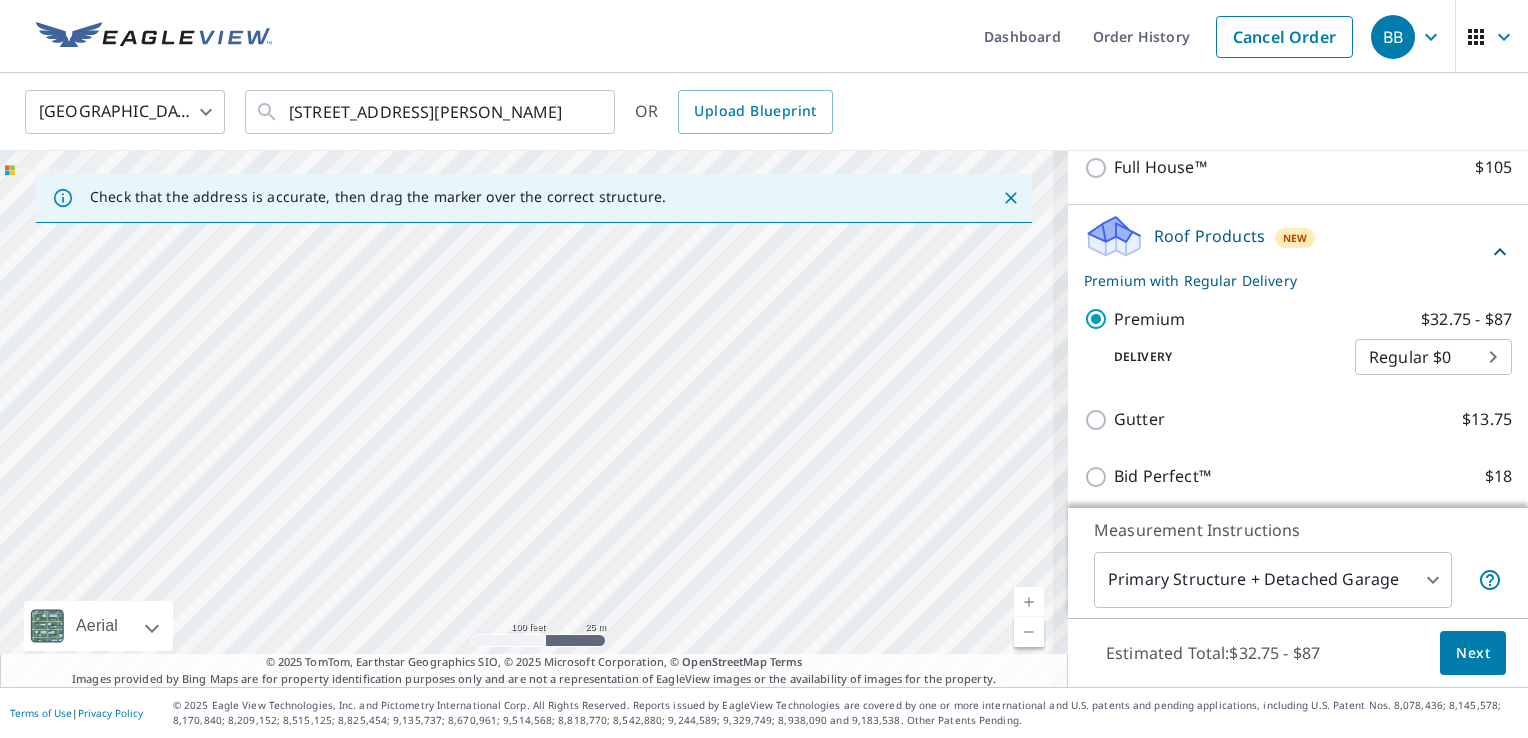click at bounding box center [1029, 602] 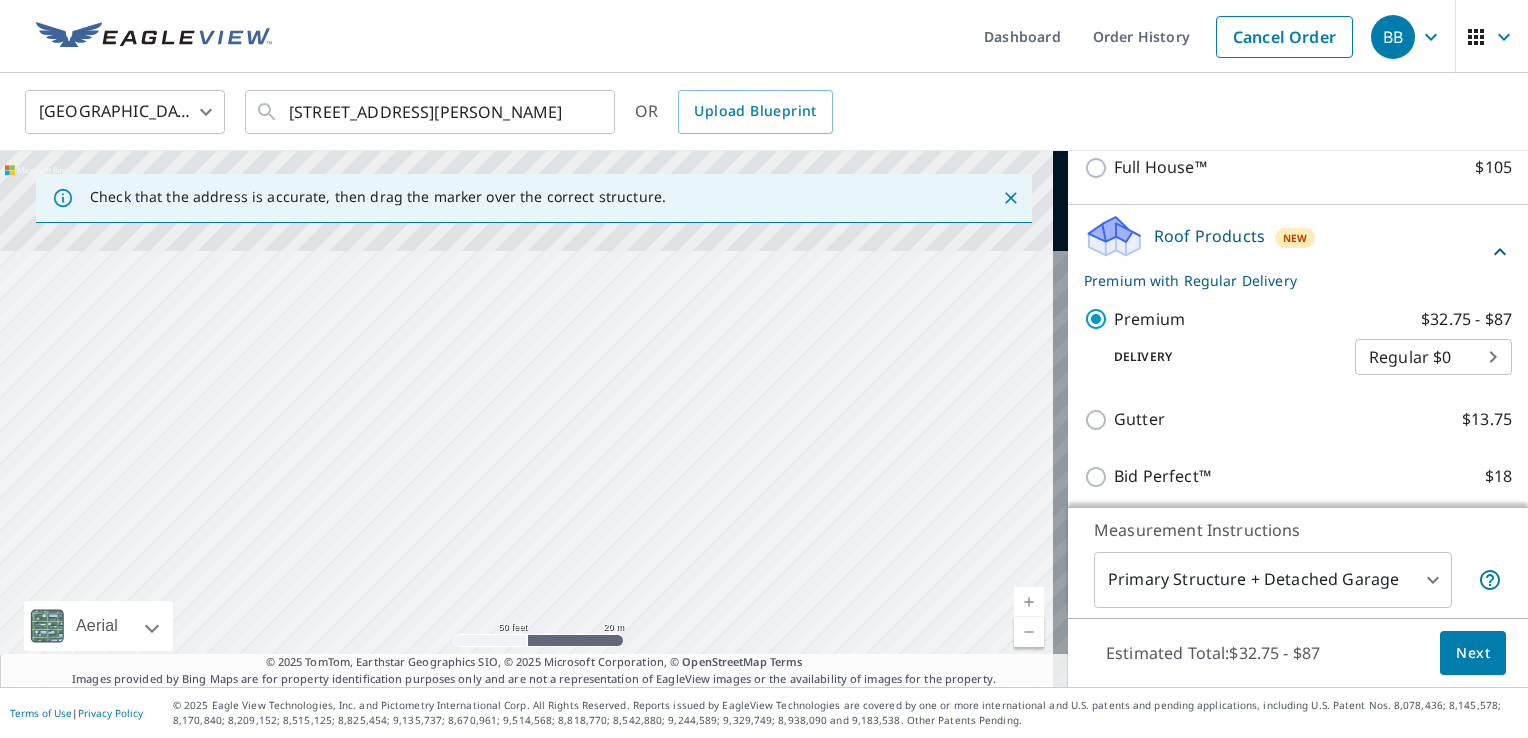 drag, startPoint x: 796, startPoint y: 406, endPoint x: 605, endPoint y: 789, distance: 427.98364 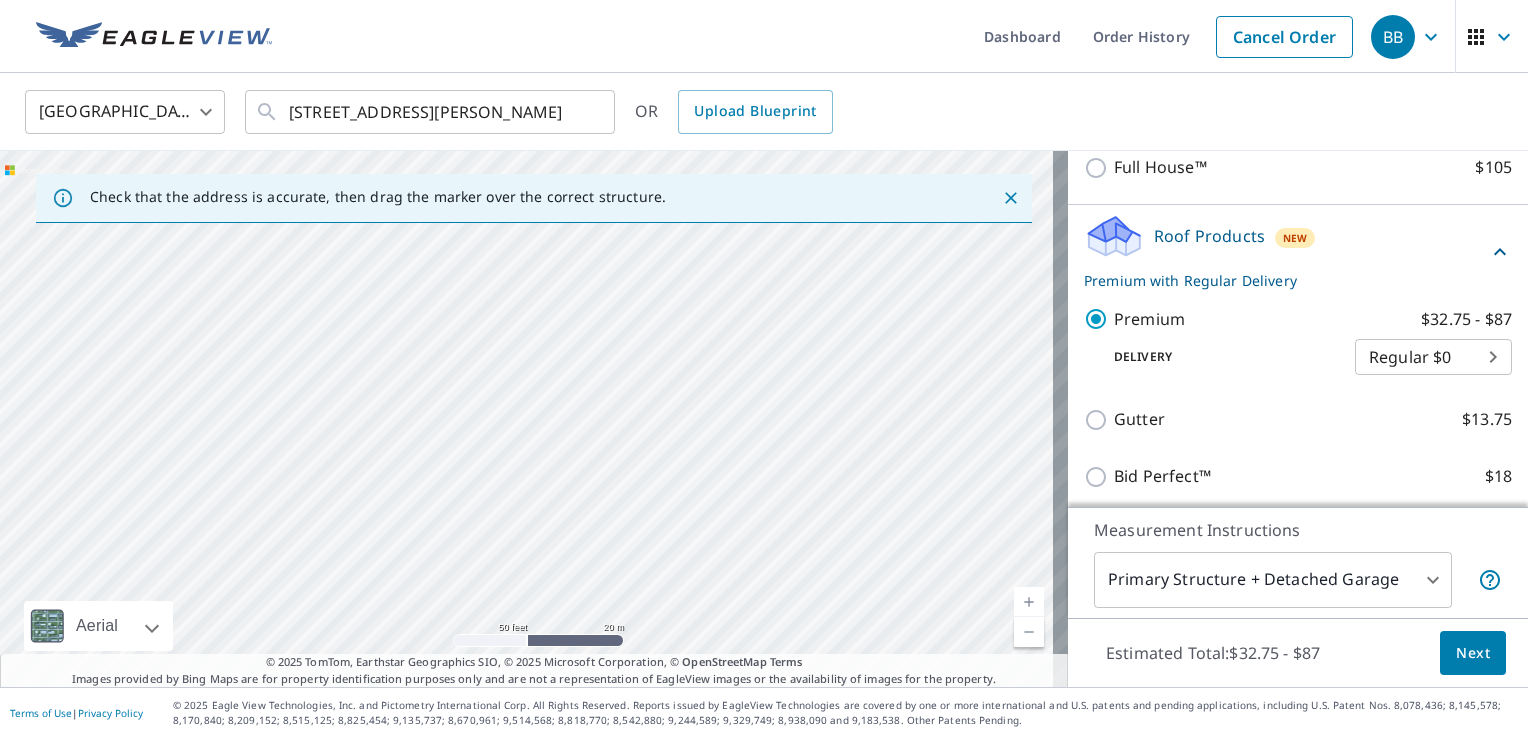 drag, startPoint x: 736, startPoint y: 494, endPoint x: 679, endPoint y: 578, distance: 101.51354 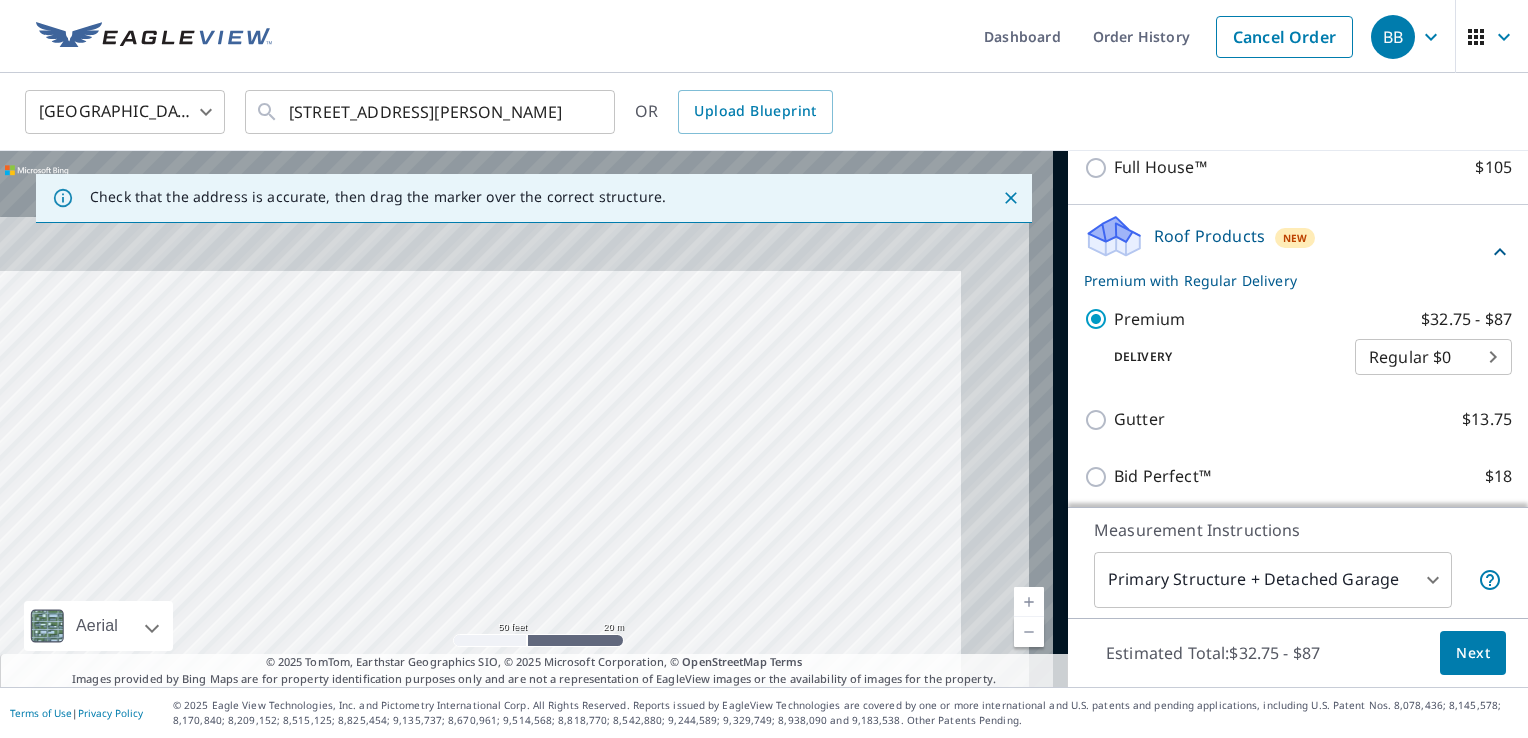 drag, startPoint x: 832, startPoint y: 459, endPoint x: 700, endPoint y: 637, distance: 221.60326 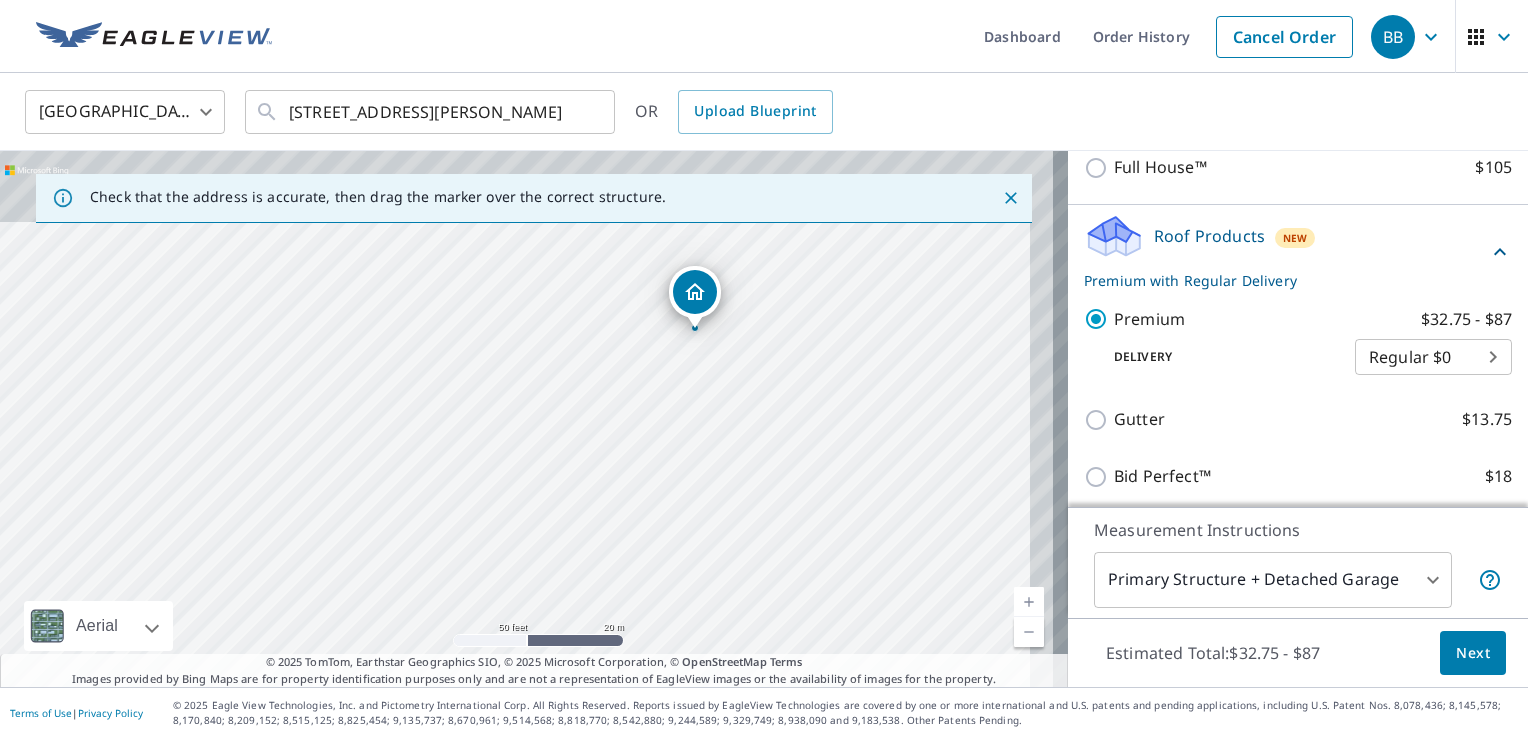 drag, startPoint x: 969, startPoint y: 226, endPoint x: 760, endPoint y: 574, distance: 405.9372 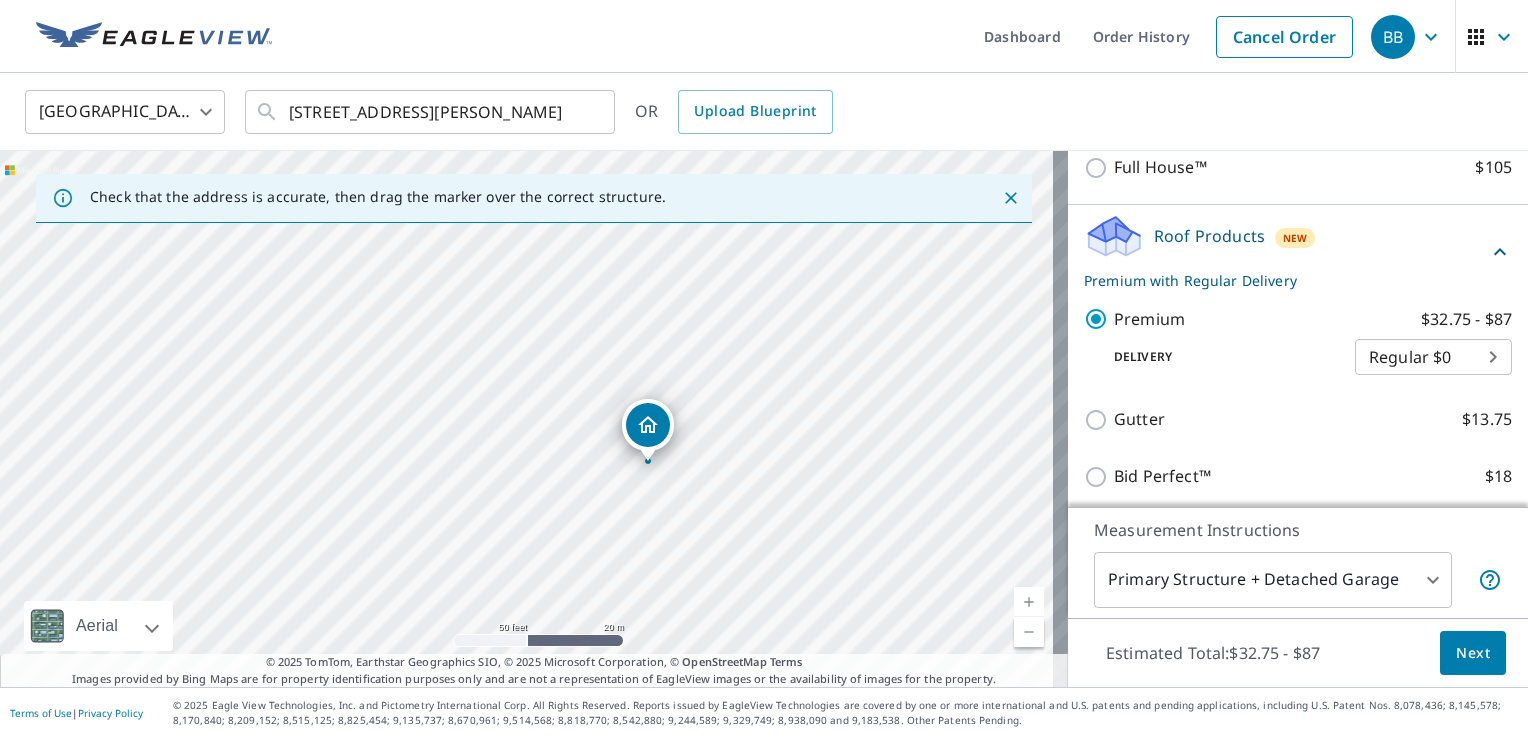 drag, startPoint x: 875, startPoint y: 335, endPoint x: 828, endPoint y: 462, distance: 135.41788 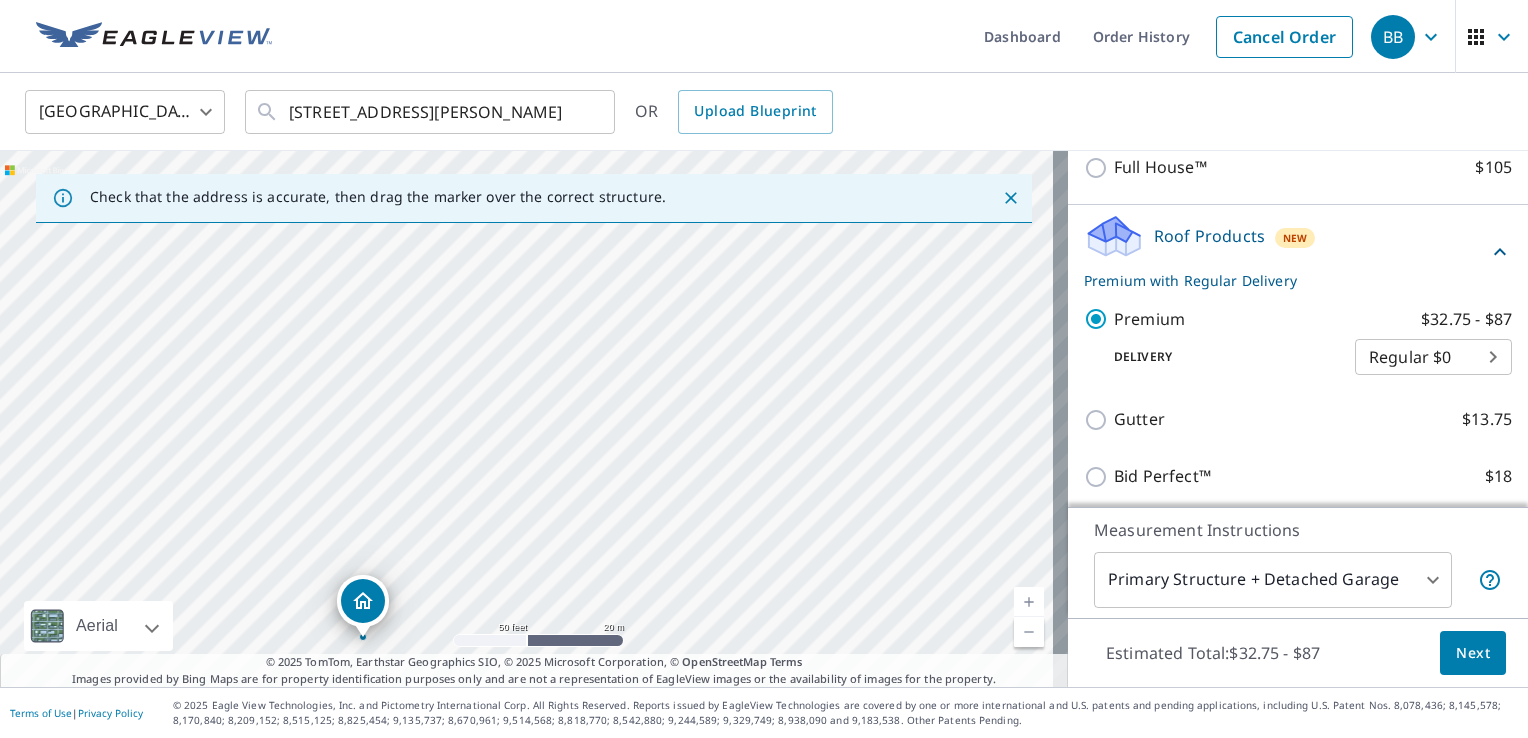 drag, startPoint x: 970, startPoint y: 376, endPoint x: 688, endPoint y: 553, distance: 332.94595 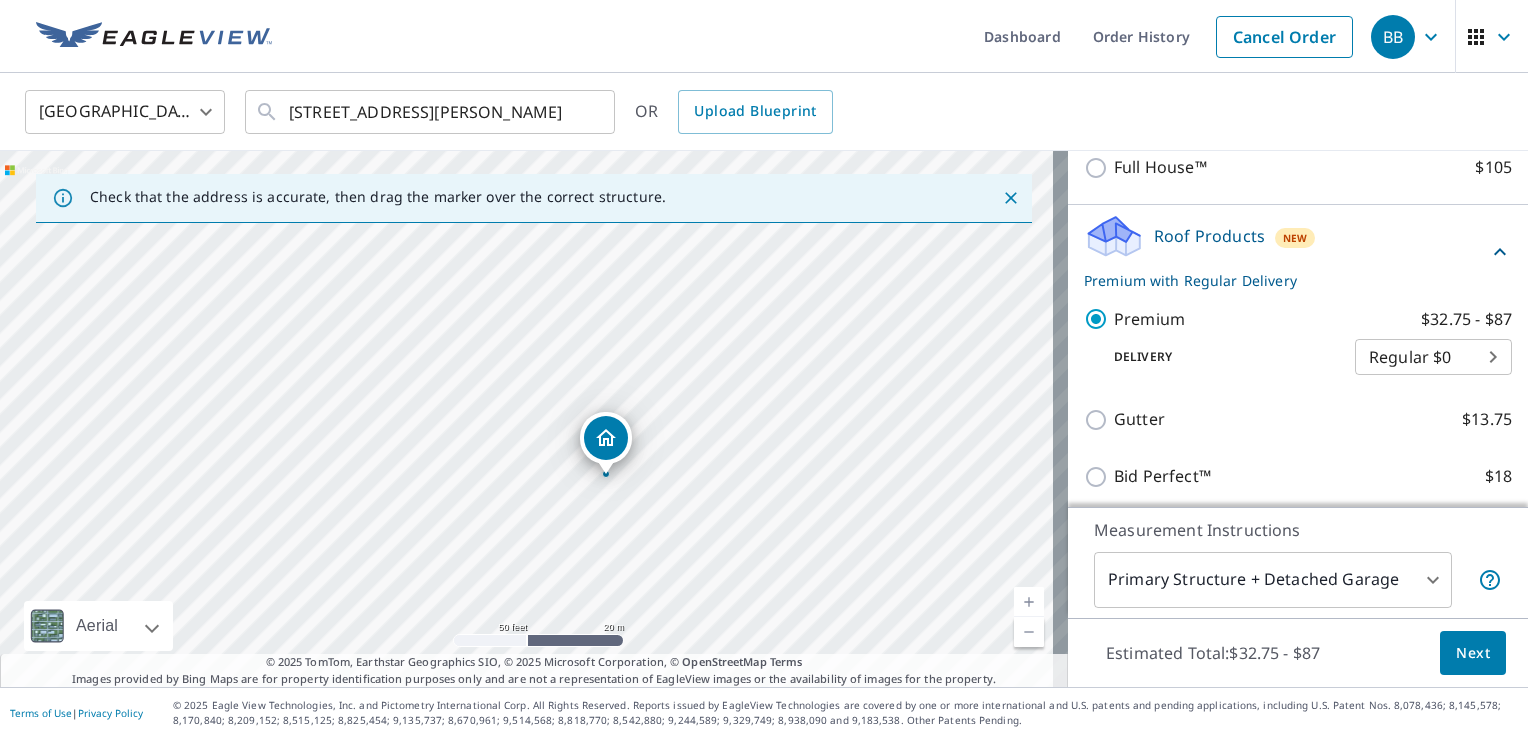 drag, startPoint x: 688, startPoint y: 553, endPoint x: 931, endPoint y: 390, distance: 292.60553 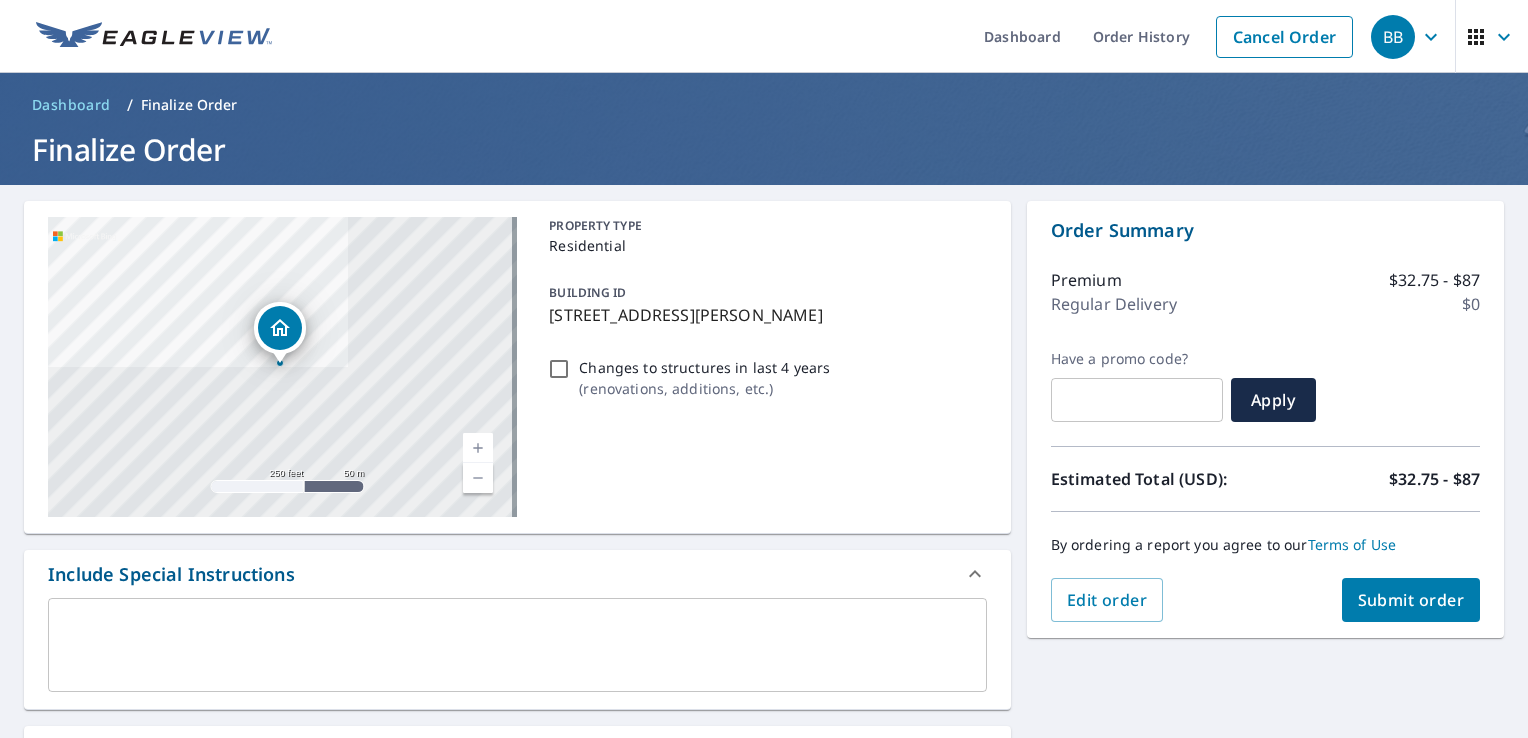click on "[STREET_ADDRESS][PERSON_NAME] Aerial Road A standard road map Aerial A detailed look from above Labels Labels 250 feet 50 m © 2025 TomTom, © Vexcel Imaging, © 2025 Microsoft Corporation,  © OpenStreetMap Terms PROPERTY TYPE Residential BUILDING ID [STREET_ADDRESS][PERSON_NAME] Changes to structures in last 4 years ( renovations, additions, etc. ) Include Special Instructions x ​ Claim Information Claim number ​ Claim information ​ PO number ​ Date of loss ​ Cat ID ​ Email Recipients Your reports will be sent to  [EMAIL_ADDRESS][DOMAIN_NAME].  Edit Contact Information. Send a copy of the report to: ​ Substitutions and Customization Roof measurement report substitutions If a Premium Report is unavailable send me an Extended Coverage 3D Report: Yes No Ask If an Extended Coverage 3D Report is unavailable send me an Extended Coverage 2D Report: Yes No Ask If a Residential/Multi-Family Report is unavailable send me a Commercial Report: Yes No Ask Additional Report Formats DXF RXF XML" at bounding box center (764, 916) 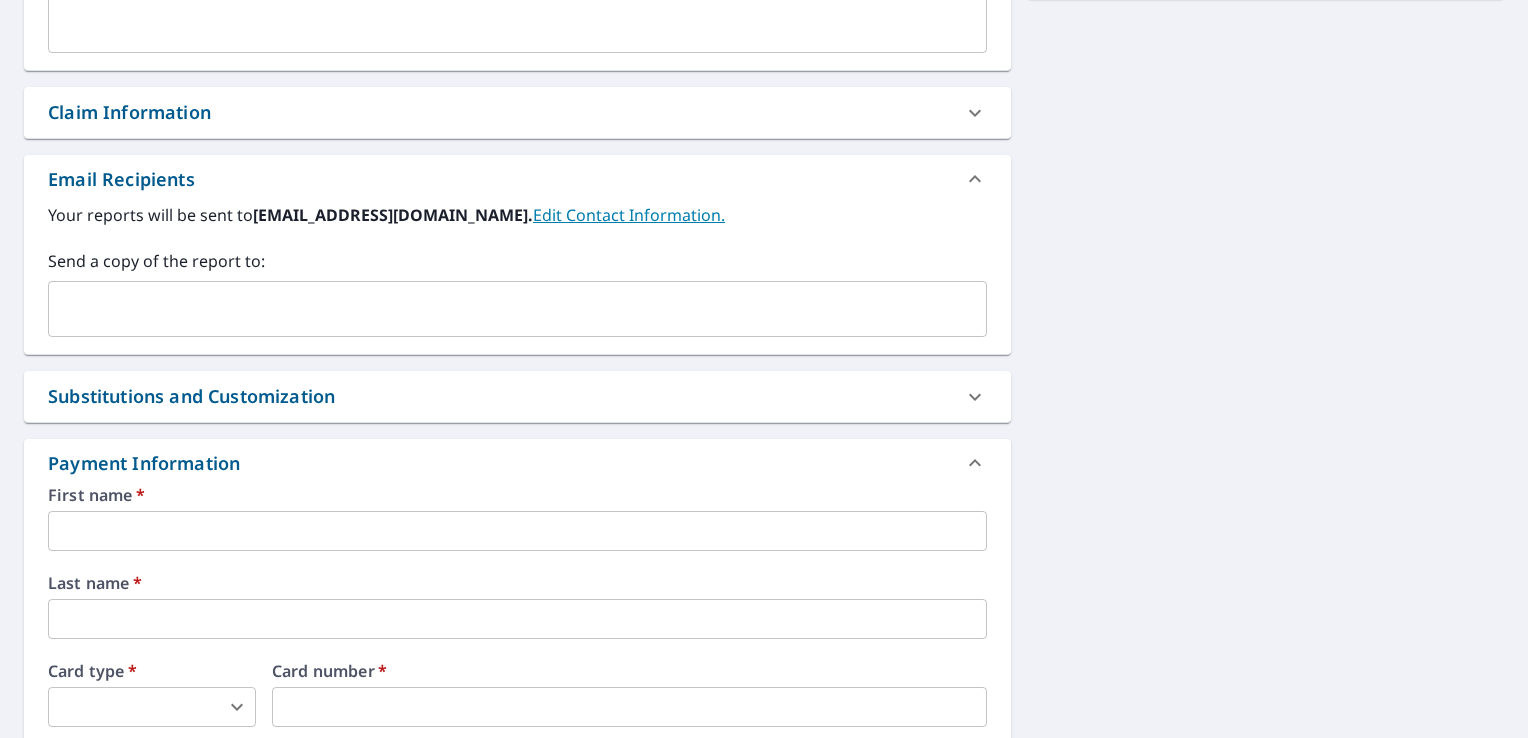 scroll, scrollTop: 645, scrollLeft: 0, axis: vertical 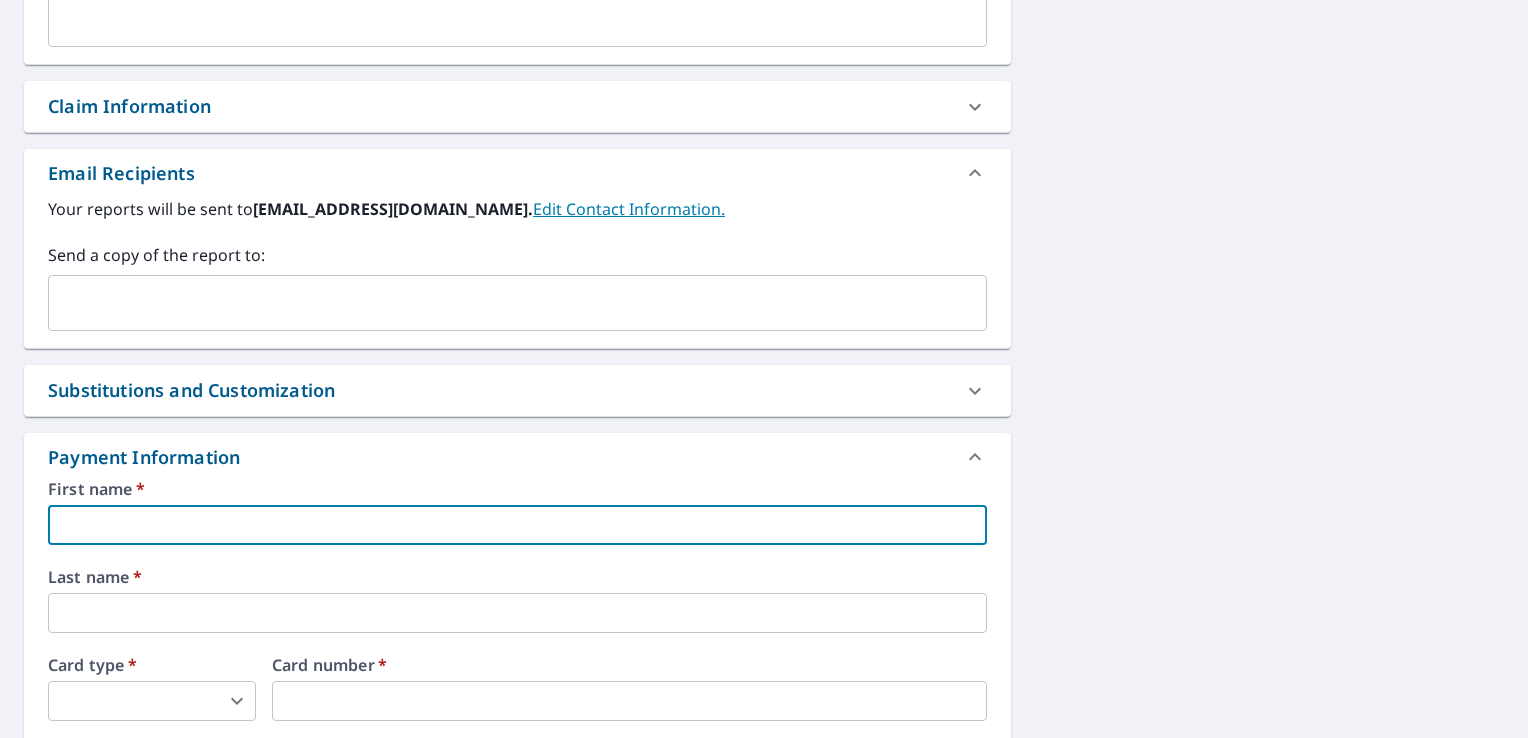 click at bounding box center (517, 525) 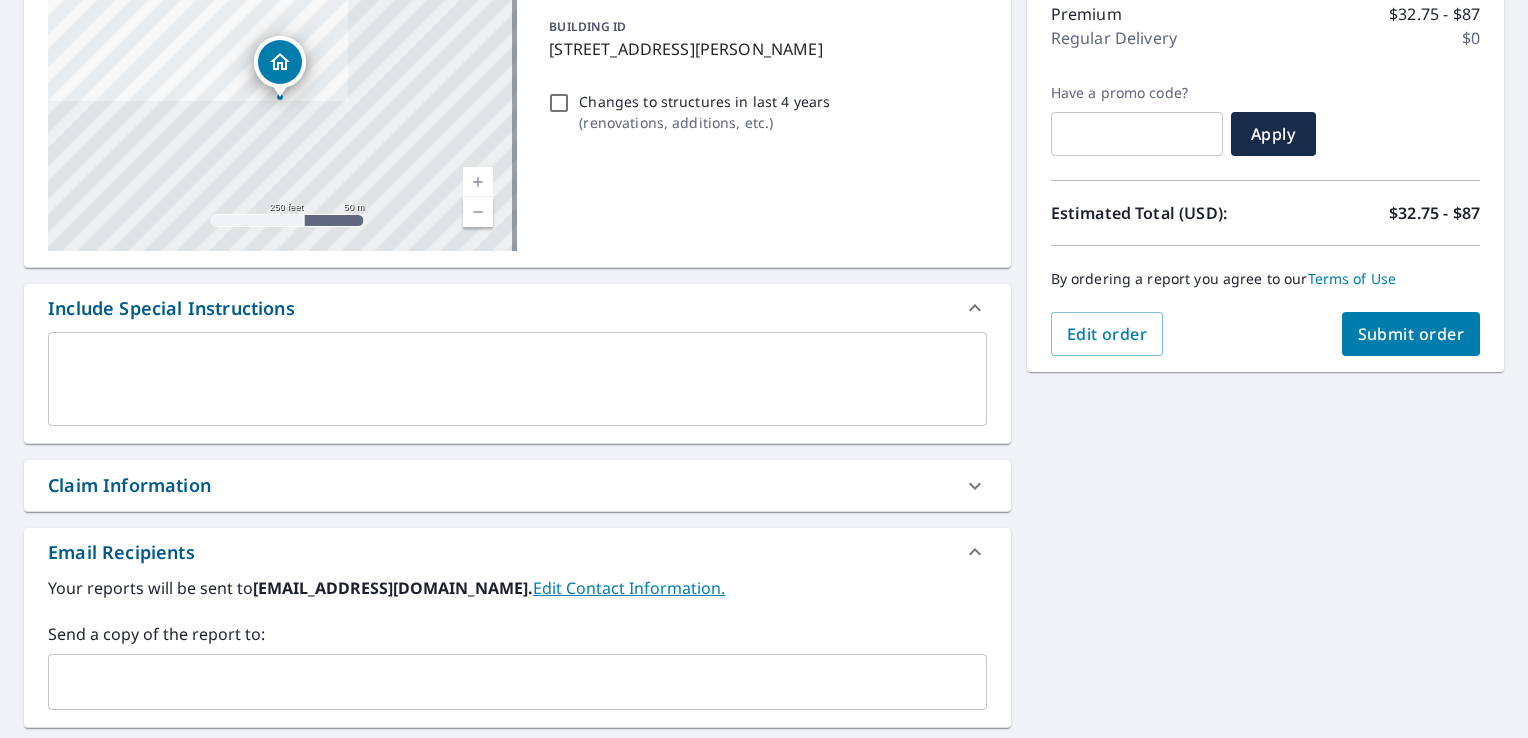 scroll, scrollTop: 265, scrollLeft: 0, axis: vertical 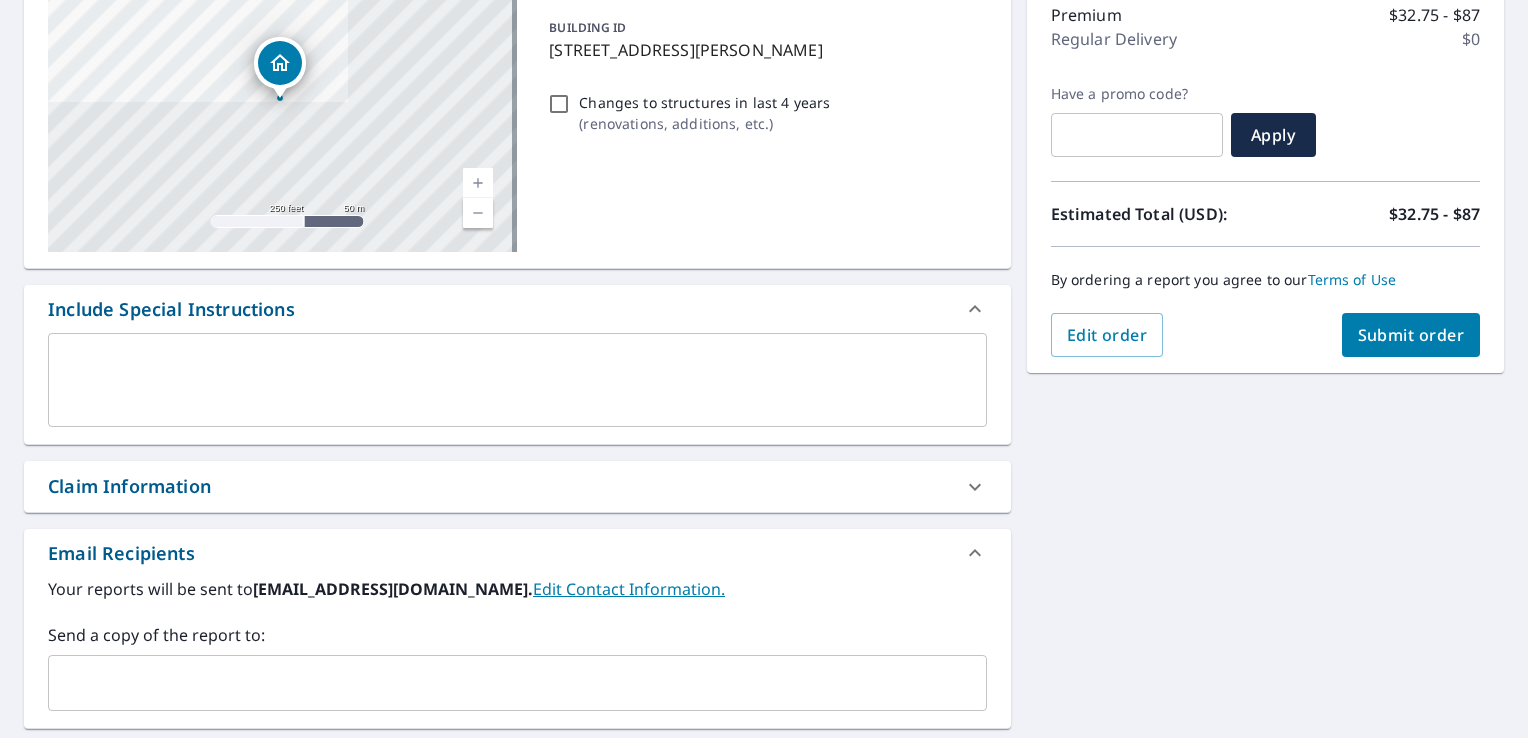 click on "Email Recipients" at bounding box center (517, 553) 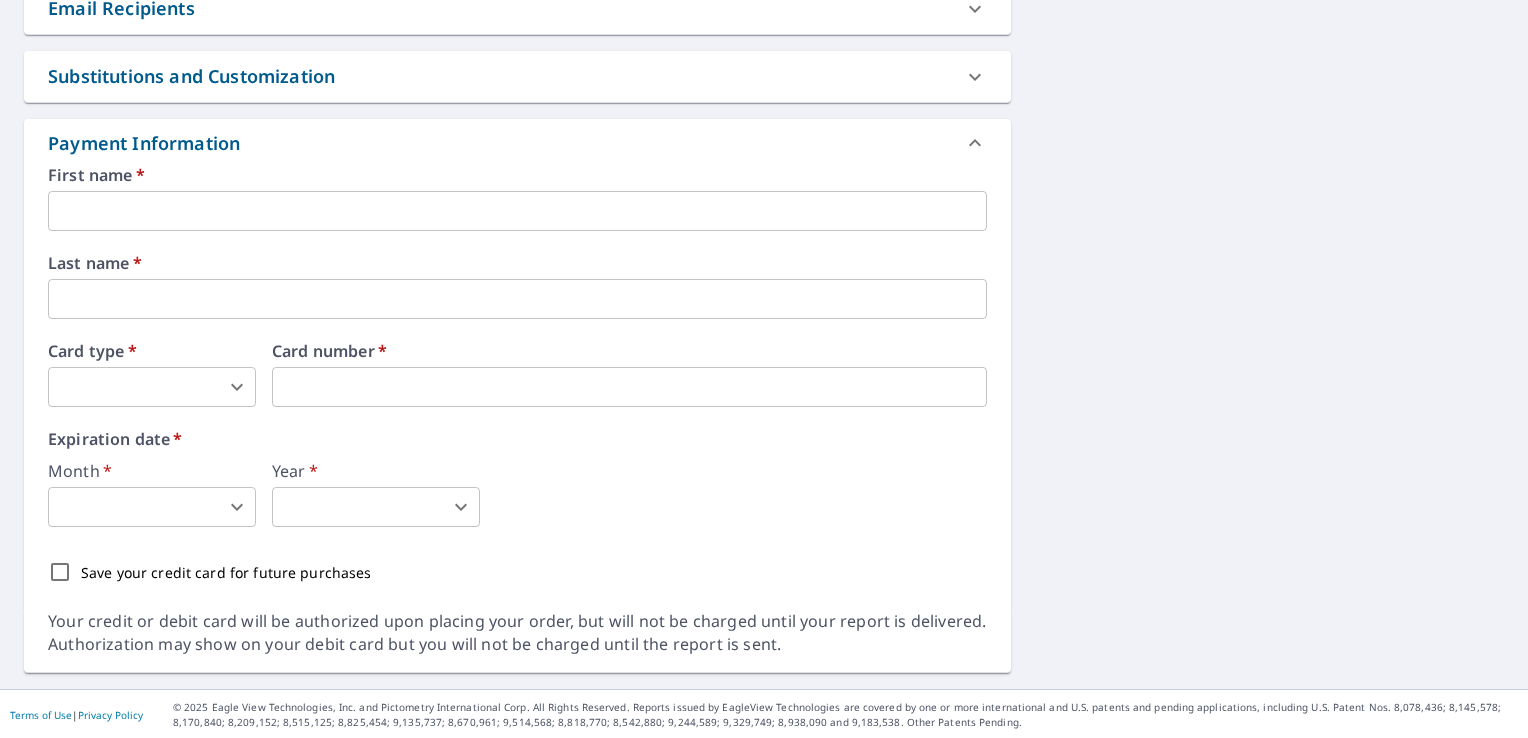 scroll, scrollTop: 792, scrollLeft: 0, axis: vertical 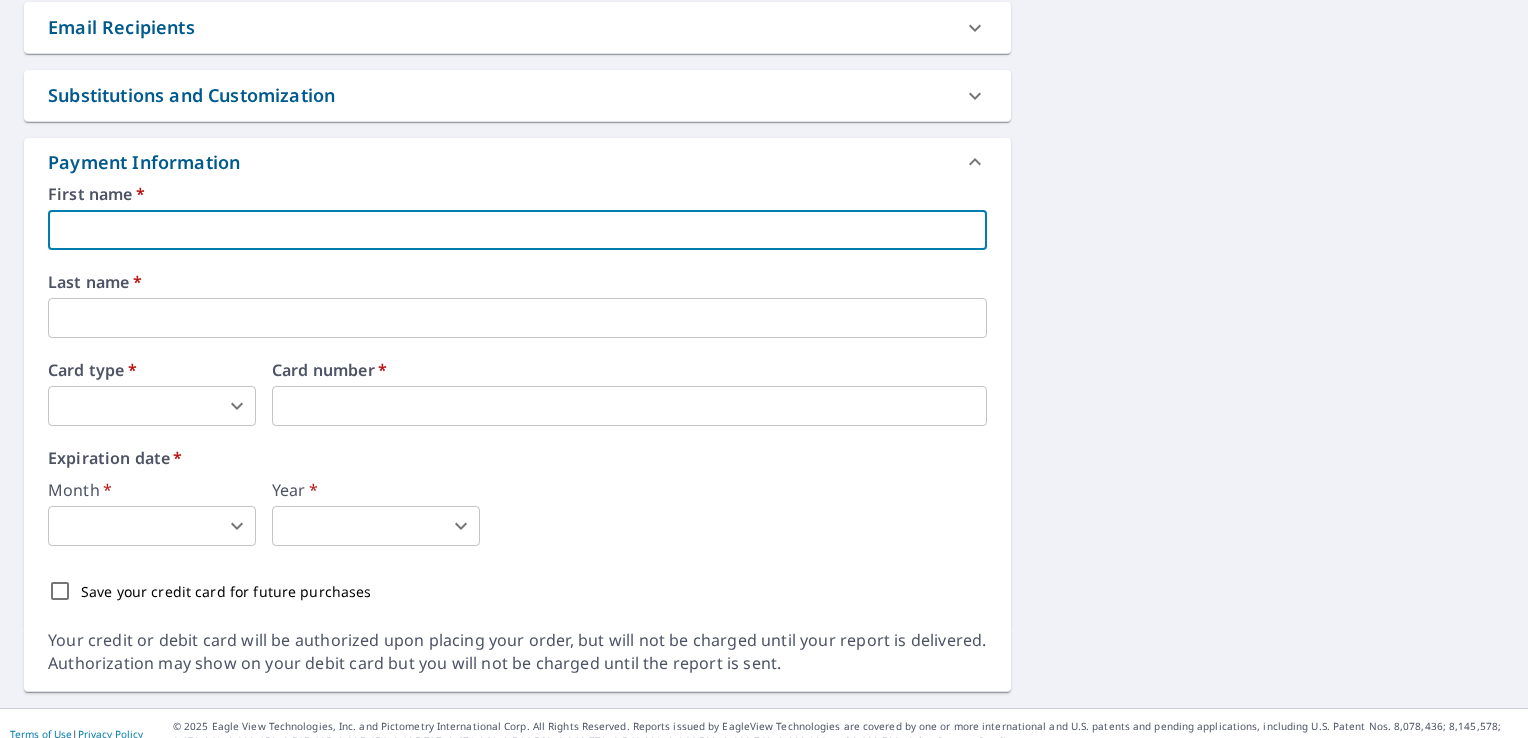 click at bounding box center (517, 230) 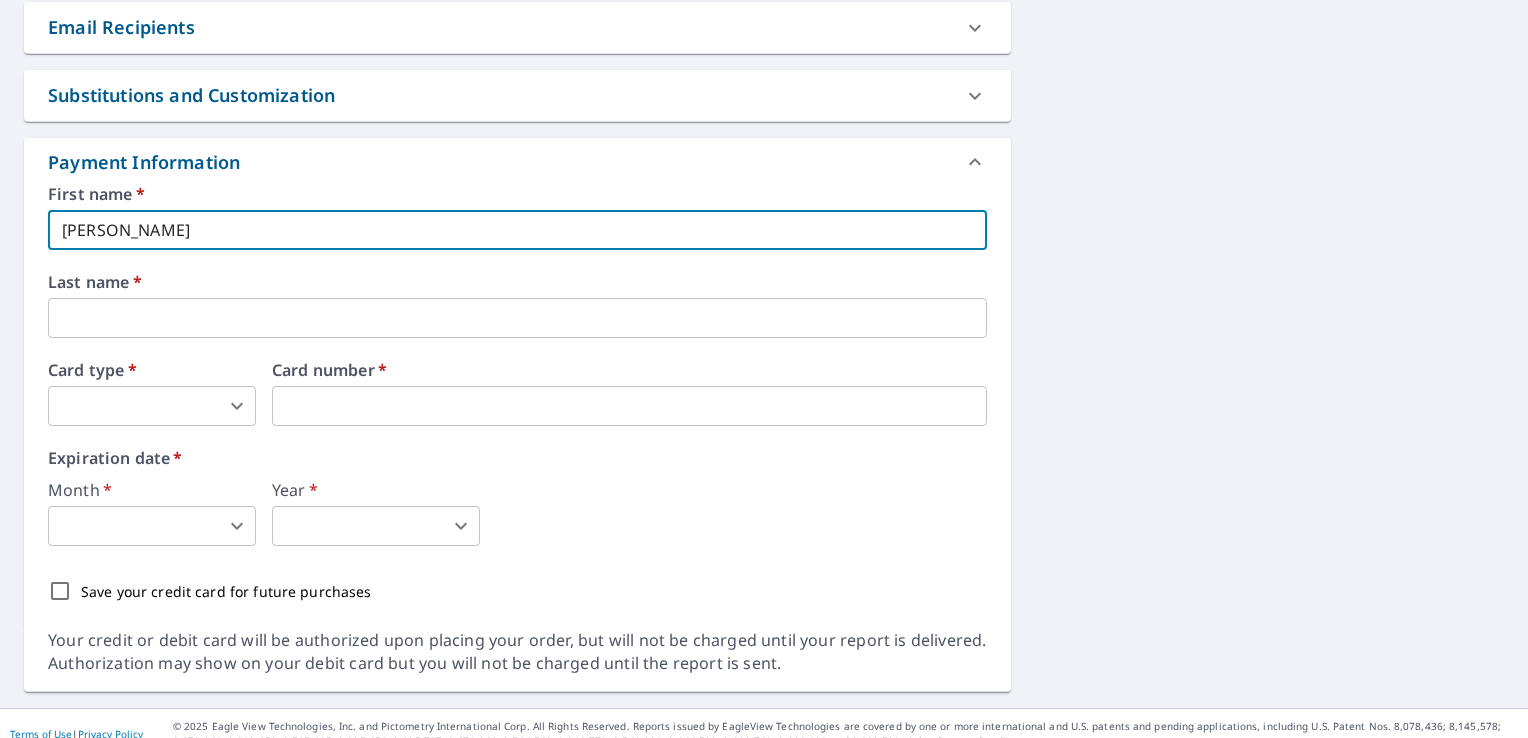 type on "[PERSON_NAME]" 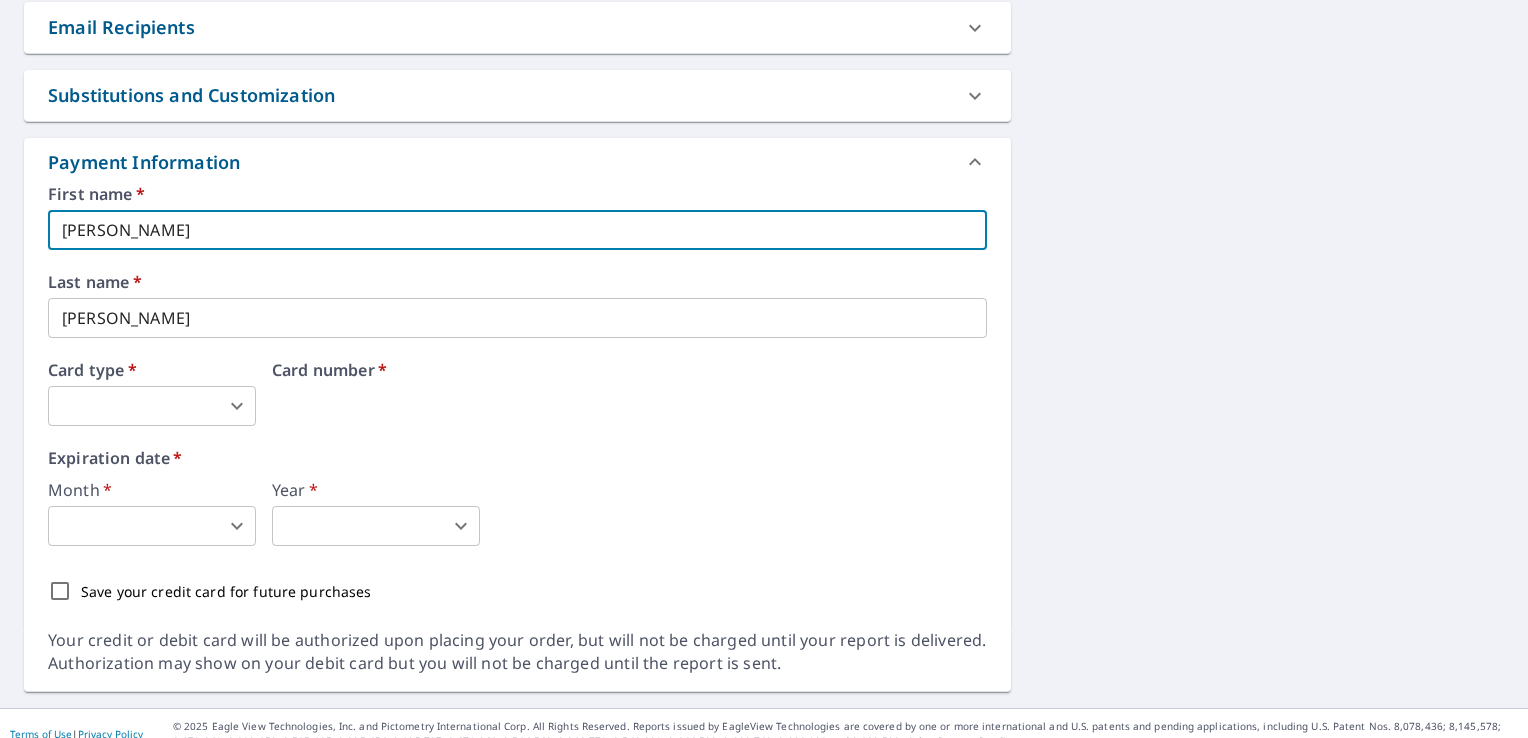 click on "BB BB
Dashboard Order History Cancel Order BB Dashboard / Finalize Order Finalize Order [STREET_ADDRESS][PERSON_NAME] Aerial Road A standard road map Aerial A detailed look from above Labels Labels 250 feet 50 m © 2025 TomTom, © Vexcel Imaging, © 2025 Microsoft Corporation,  © OpenStreetMap Terms PROPERTY TYPE Residential BUILDING ID [STREET_ADDRESS][PERSON_NAME] Changes to structures in last 4 years ( renovations, additions, etc. ) Include Special Instructions x ​ Claim Information Claim number ​ Claim information ​ PO number ​ Date of loss ​ Cat ID ​ Email Recipients Your reports will be sent to  [EMAIL_ADDRESS][DOMAIN_NAME].  Edit Contact Information. Send a copy of the report to: ​ Substitutions and Customization Roof measurement report substitutions If a Premium Report is unavailable send me an Extended Coverage 3D Report: Yes No Ask If an Extended Coverage 3D Report is unavailable send me an Extended Coverage 2D Report: Yes No Ask Yes No Ask Additional Report Formats DXF" at bounding box center [764, 369] 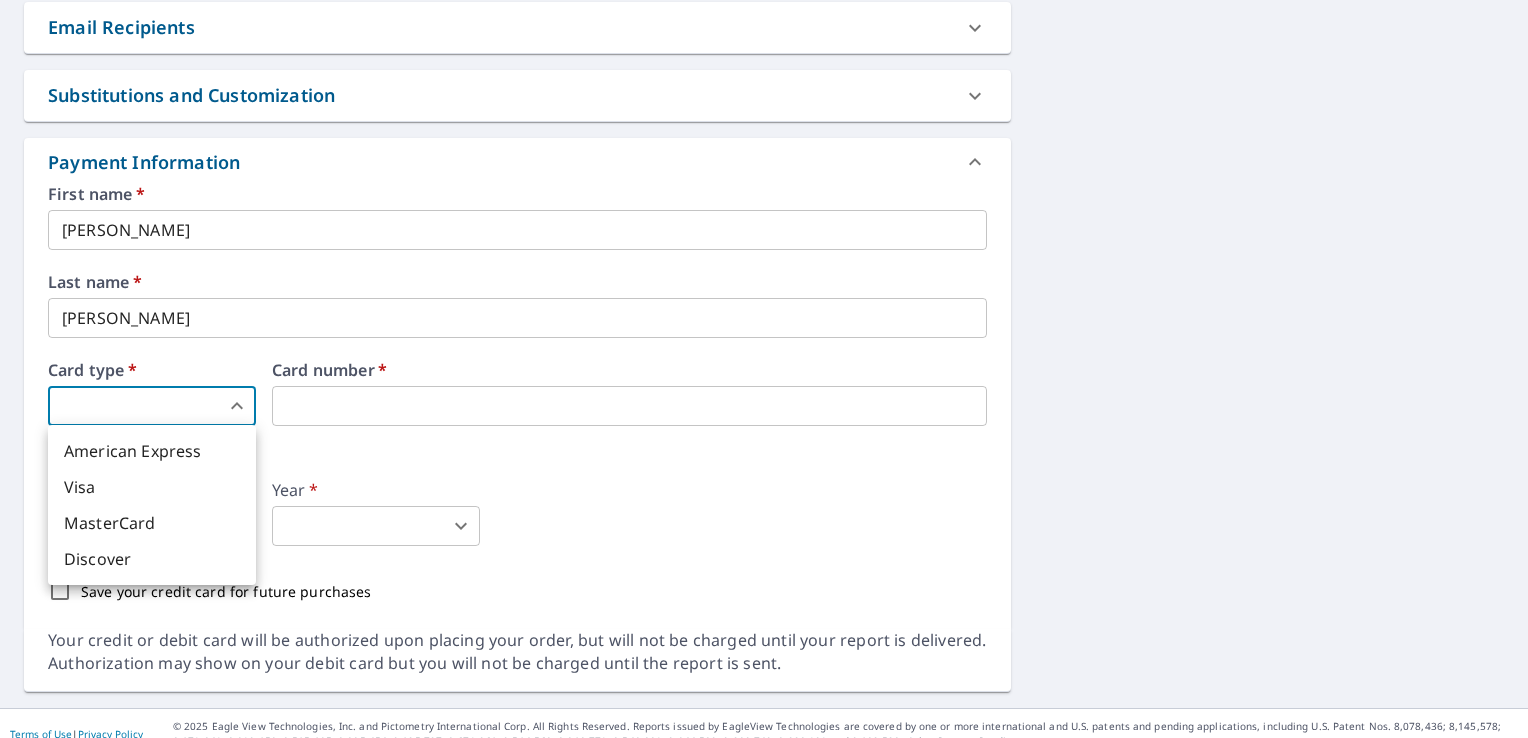 click on "Visa" at bounding box center (152, 487) 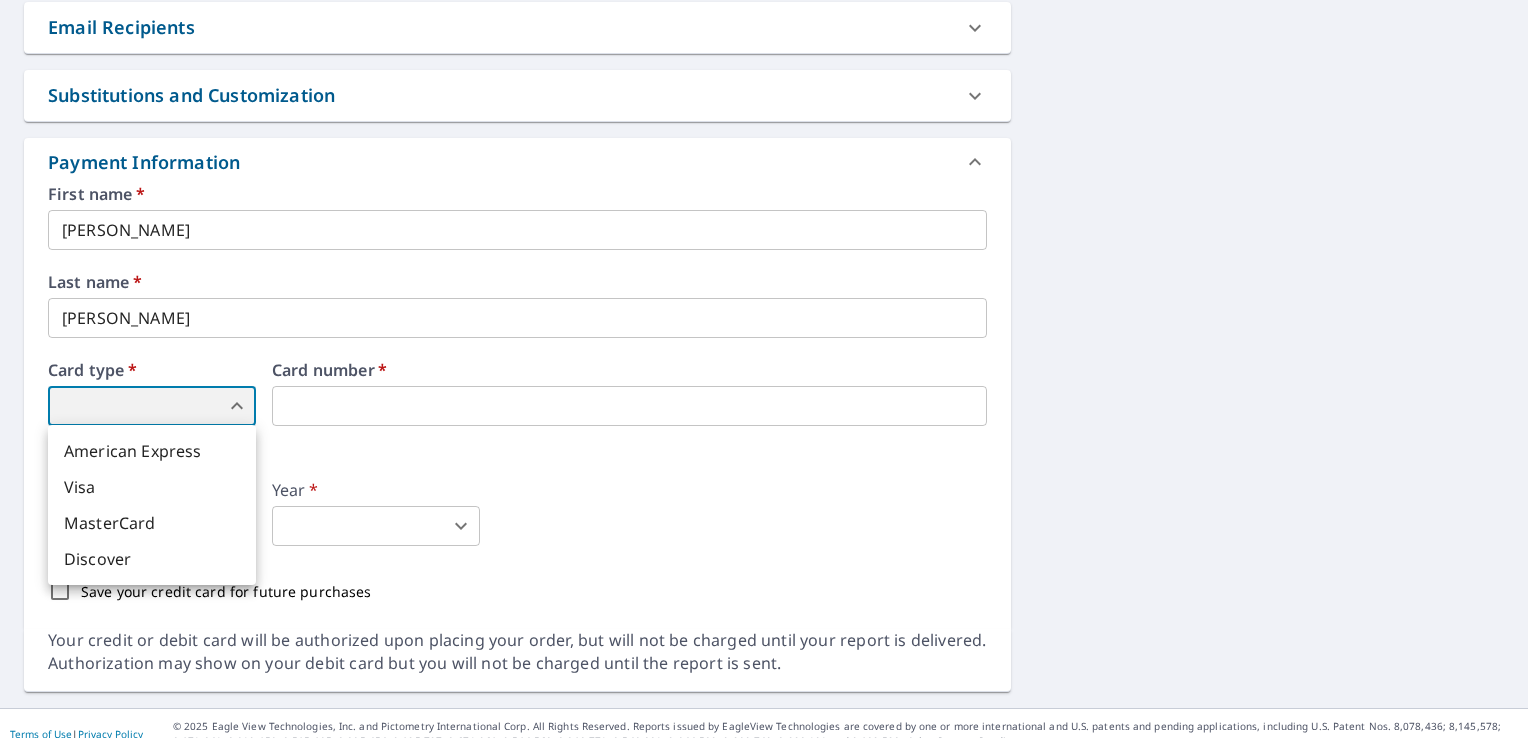 type on "2" 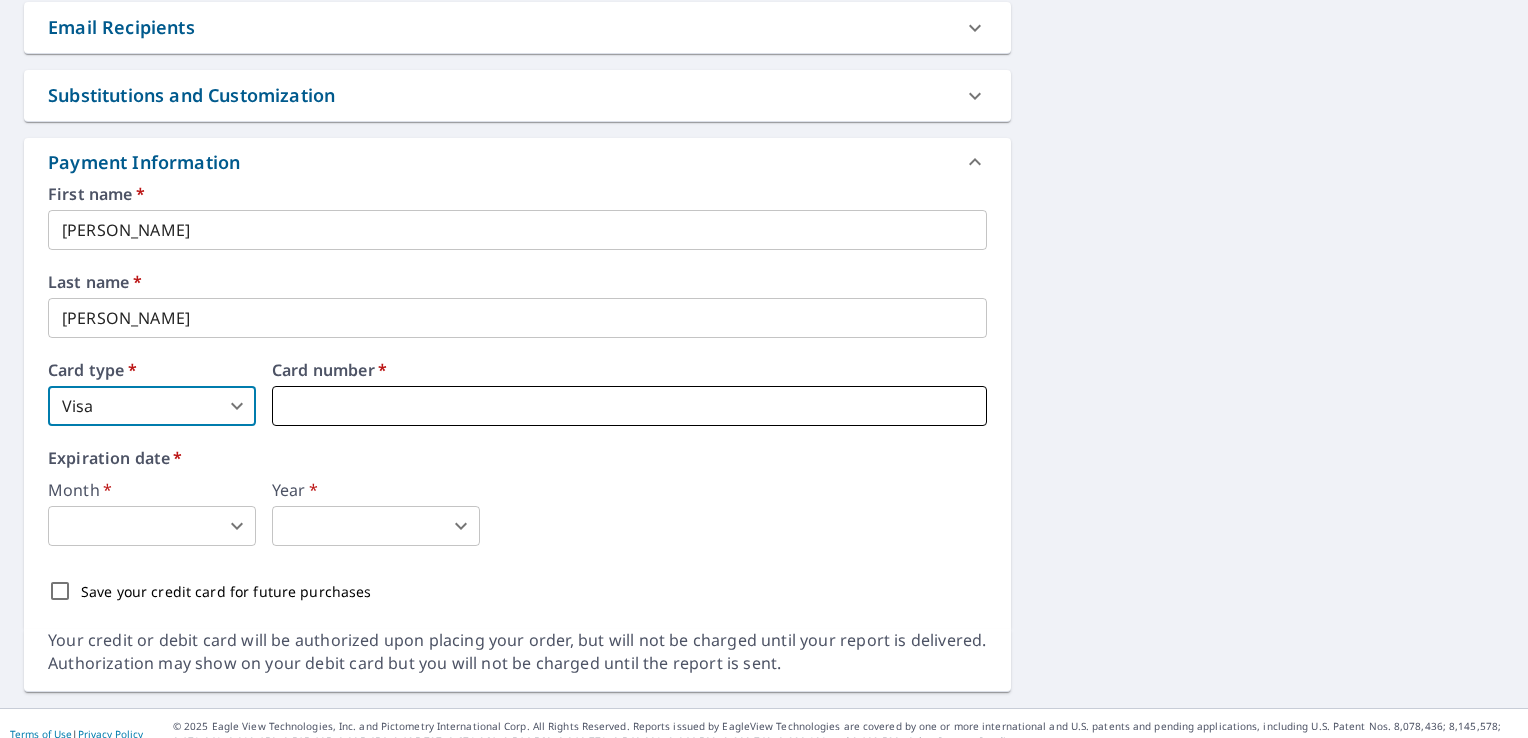 click at bounding box center (629, 406) 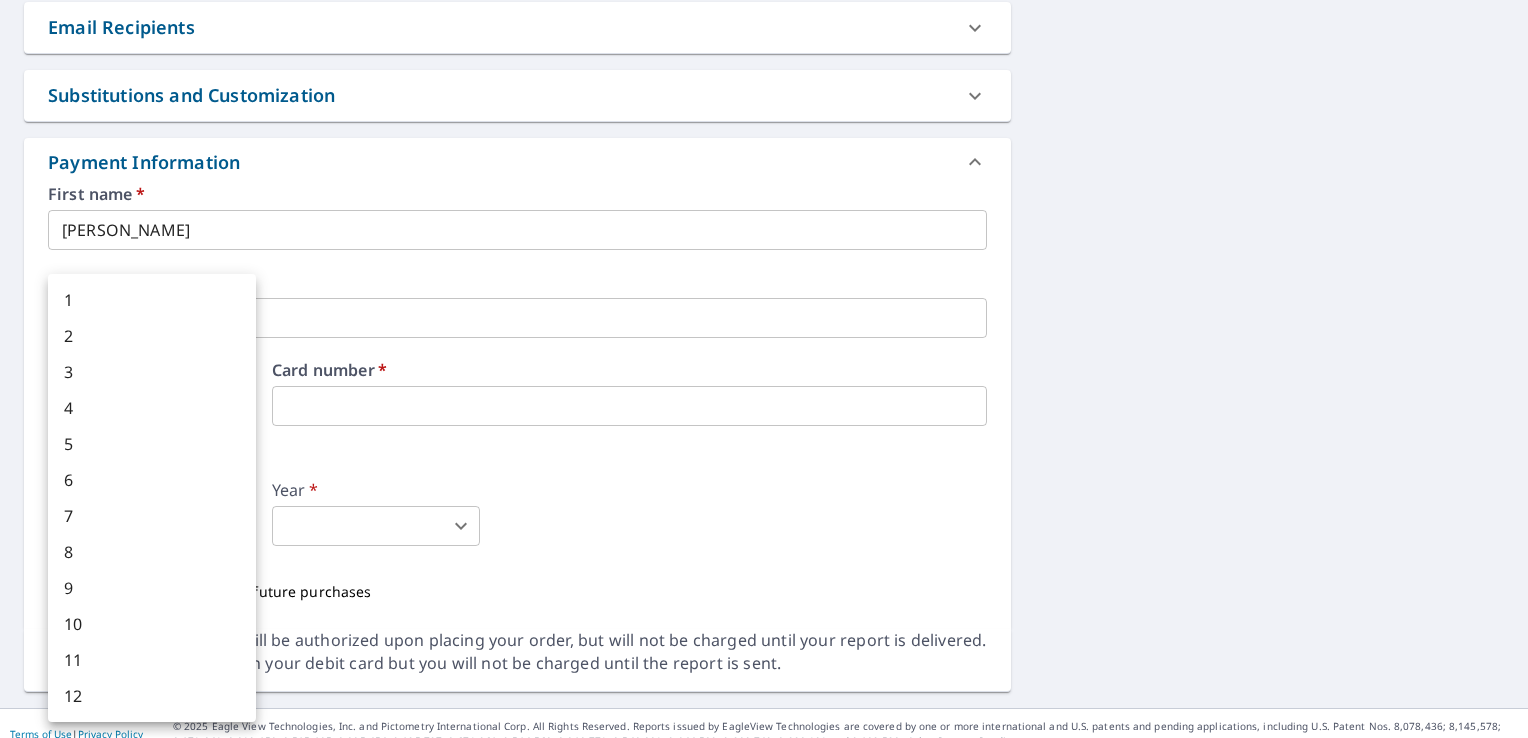 click on "BB BB
Dashboard Order History Cancel Order BB Dashboard / Finalize Order Finalize Order [STREET_ADDRESS][PERSON_NAME] Aerial Road A standard road map Aerial A detailed look from above Labels Labels 250 feet 50 m © 2025 TomTom, © Vexcel Imaging, © 2025 Microsoft Corporation,  © OpenStreetMap Terms PROPERTY TYPE Residential BUILDING ID [STREET_ADDRESS][PERSON_NAME] Changes to structures in last 4 years ( renovations, additions, etc. ) Include Special Instructions x ​ Claim Information Claim number ​ Claim information ​ PO number ​ Date of loss ​ Cat ID ​ Email Recipients Your reports will be sent to  [EMAIL_ADDRESS][DOMAIN_NAME].  Edit Contact Information. Send a copy of the report to: ​ Substitutions and Customization Roof measurement report substitutions If a Premium Report is unavailable send me an Extended Coverage 3D Report: Yes No Ask If an Extended Coverage 3D Report is unavailable send me an Extended Coverage 2D Report: Yes No Ask Yes No Ask Additional Report Formats DXF" at bounding box center [764, 369] 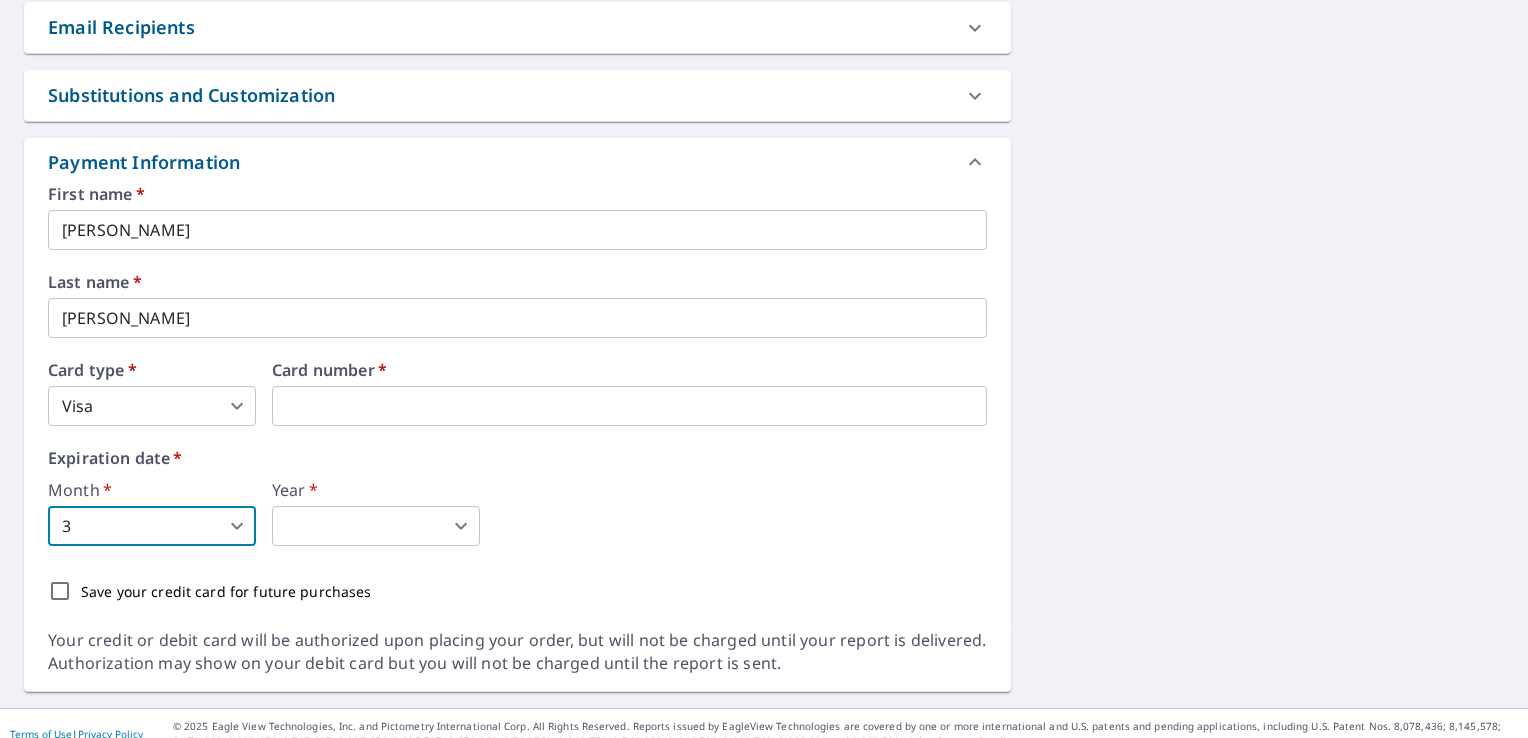 click on "BB BB
Dashboard Order History Cancel Order BB Dashboard / Finalize Order Finalize Order [STREET_ADDRESS][PERSON_NAME] Aerial Road A standard road map Aerial A detailed look from above Labels Labels 250 feet 50 m © 2025 TomTom, © Vexcel Imaging, © 2025 Microsoft Corporation,  © OpenStreetMap Terms PROPERTY TYPE Residential BUILDING ID [STREET_ADDRESS][PERSON_NAME] Changes to structures in last 4 years ( renovations, additions, etc. ) Include Special Instructions x ​ Claim Information Claim number ​ Claim information ​ PO number ​ Date of loss ​ Cat ID ​ Email Recipients Your reports will be sent to  [EMAIL_ADDRESS][DOMAIN_NAME].  Edit Contact Information. Send a copy of the report to: ​ Substitutions and Customization Roof measurement report substitutions If a Premium Report is unavailable send me an Extended Coverage 3D Report: Yes No Ask If an Extended Coverage 3D Report is unavailable send me an Extended Coverage 2D Report: Yes No Ask Yes No Ask Additional Report Formats DXF" at bounding box center (764, 369) 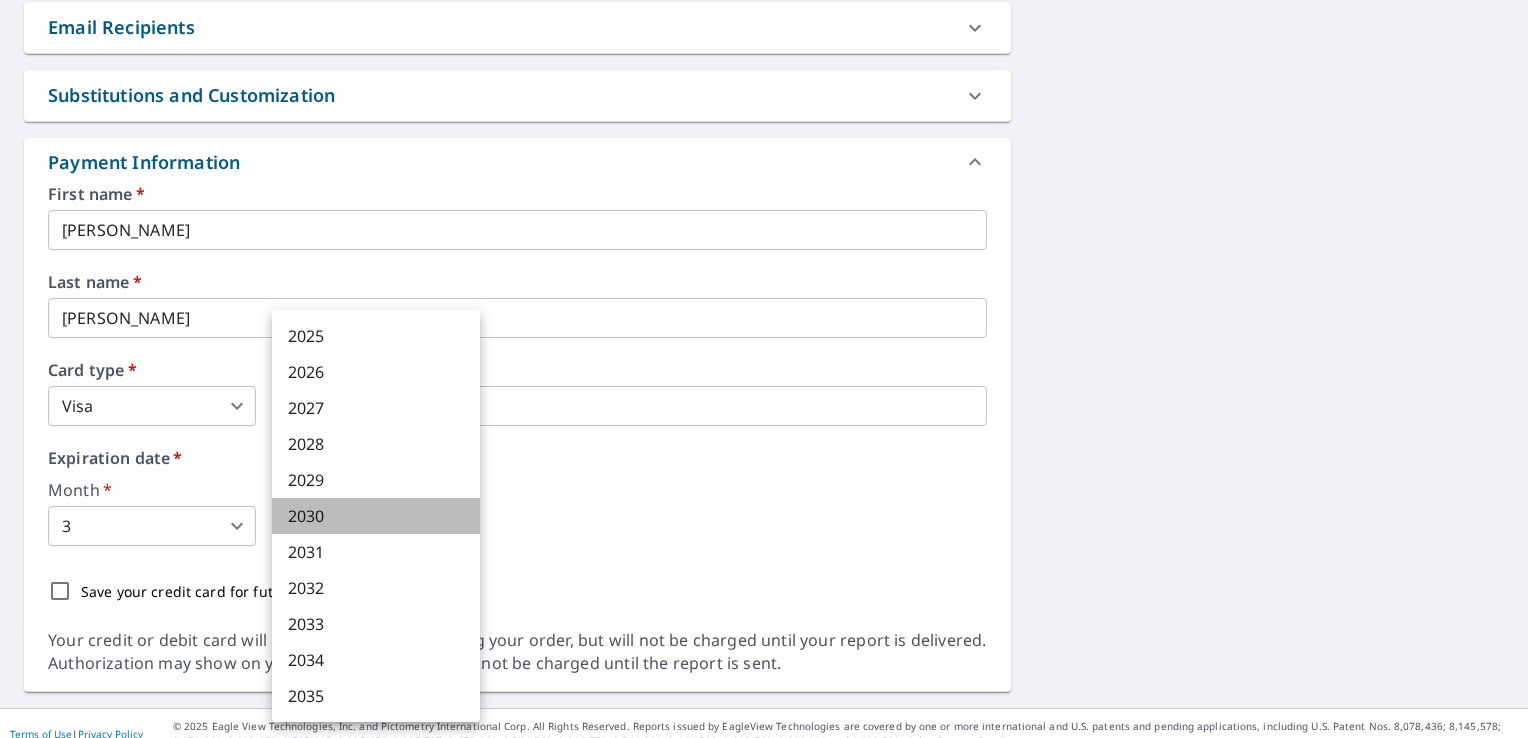 click on "2030" at bounding box center [376, 516] 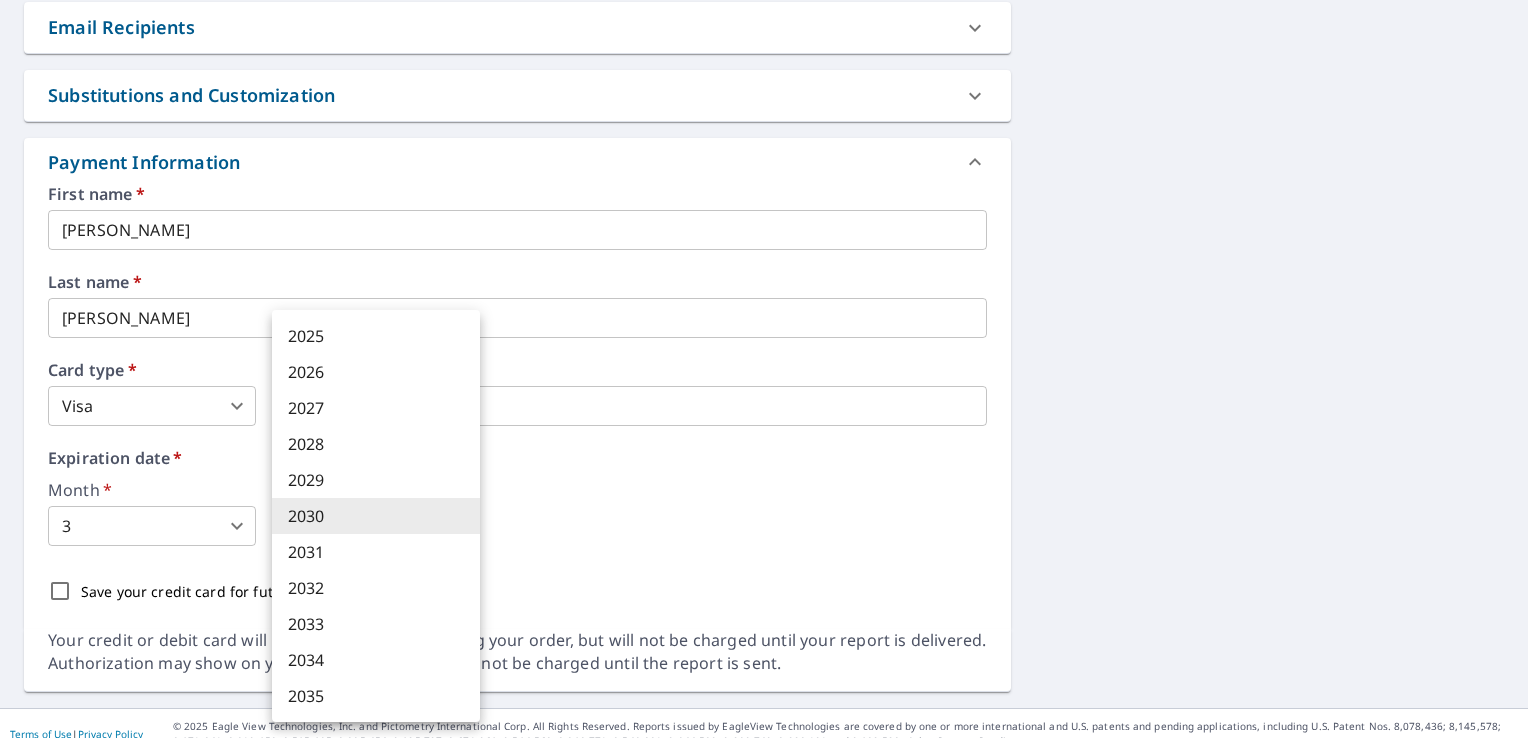 click on "BB BB
Dashboard Order History Cancel Order BB Dashboard / Finalize Order Finalize Order [STREET_ADDRESS][PERSON_NAME] Aerial Road A standard road map Aerial A detailed look from above Labels Labels 250 feet 50 m © 2025 TomTom, © Vexcel Imaging, © 2025 Microsoft Corporation,  © OpenStreetMap Terms PROPERTY TYPE Residential BUILDING ID [STREET_ADDRESS][PERSON_NAME] Changes to structures in last 4 years ( renovations, additions, etc. ) Include Special Instructions x ​ Claim Information Claim number ​ Claim information ​ PO number ​ Date of loss ​ Cat ID ​ Email Recipients Your reports will be sent to  [EMAIL_ADDRESS][DOMAIN_NAME].  Edit Contact Information. Send a copy of the report to: ​ Substitutions and Customization Roof measurement report substitutions If a Premium Report is unavailable send me an Extended Coverage 3D Report: Yes No Ask If an Extended Coverage 3D Report is unavailable send me an Extended Coverage 2D Report: Yes No Ask Yes No Ask Additional Report Formats DXF" at bounding box center [764, 369] 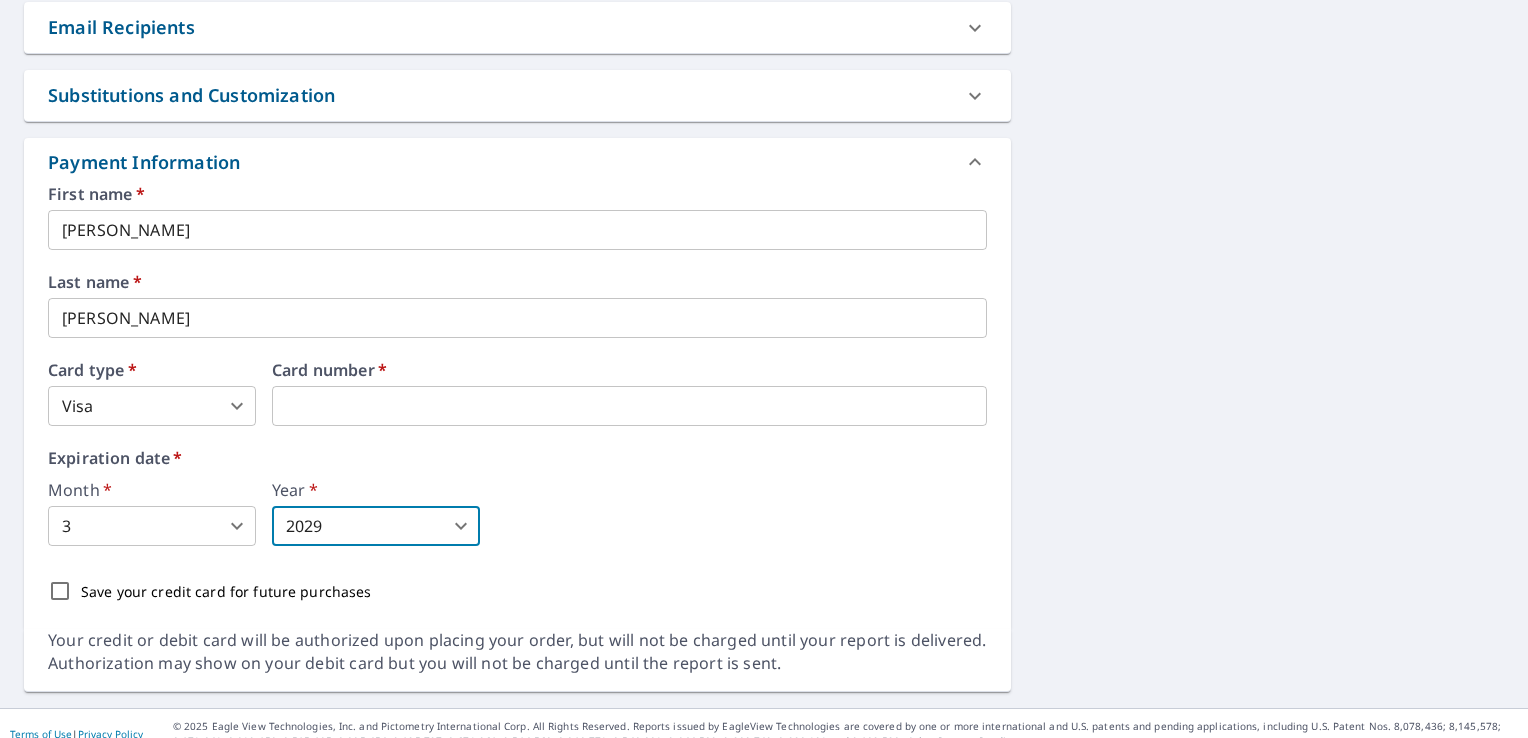 click on "Save your credit card for future purchases" at bounding box center [60, 591] 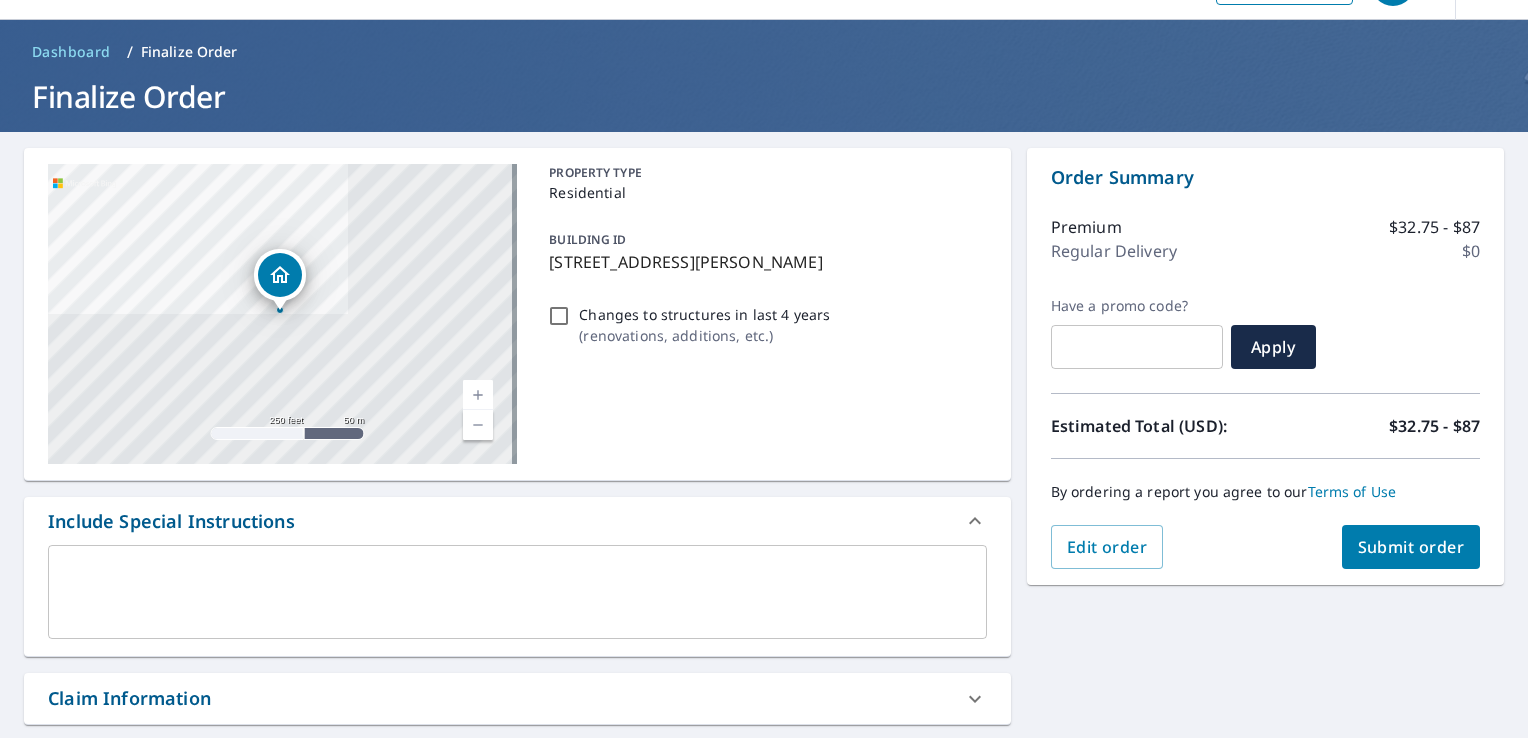 scroll, scrollTop: 7, scrollLeft: 0, axis: vertical 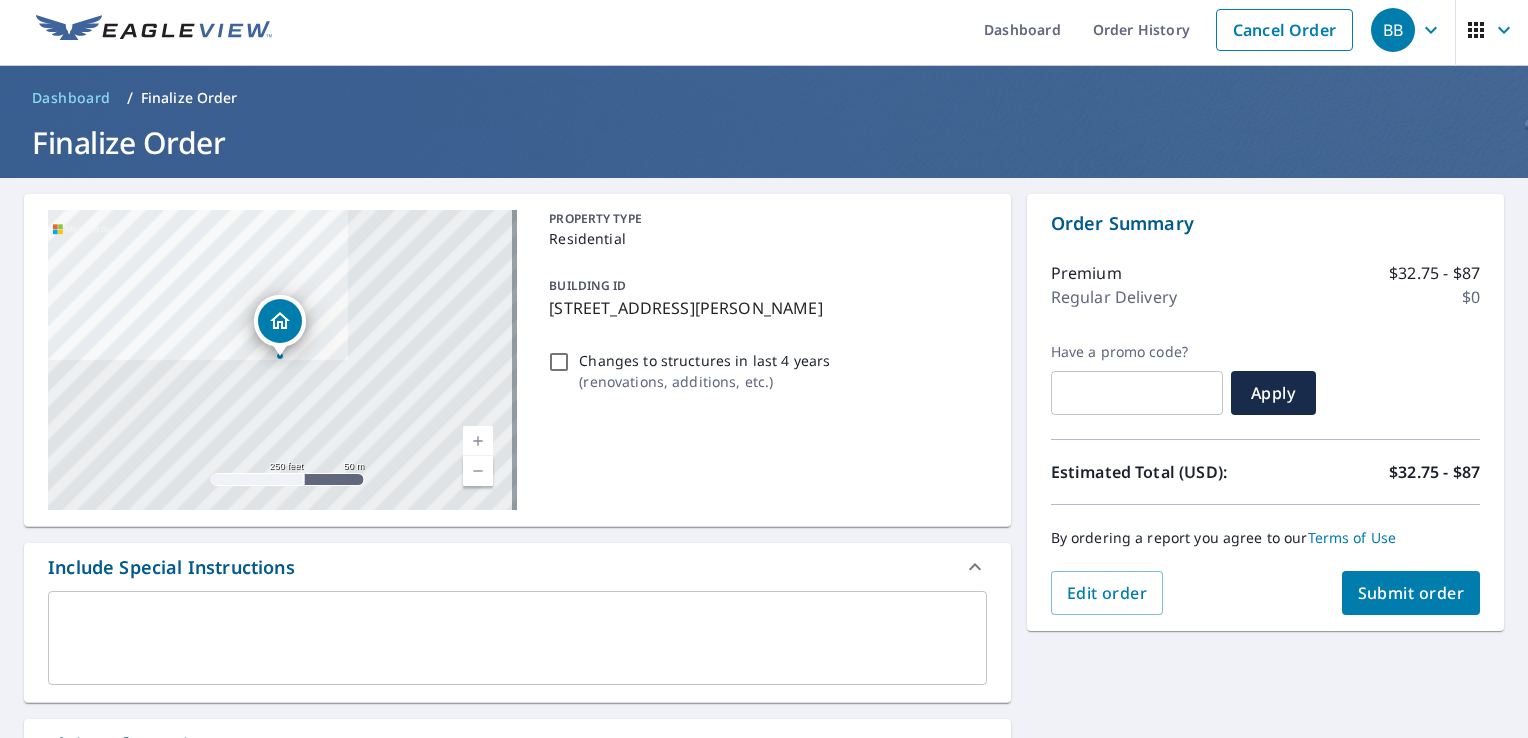 click on "Submit order" at bounding box center (1411, 593) 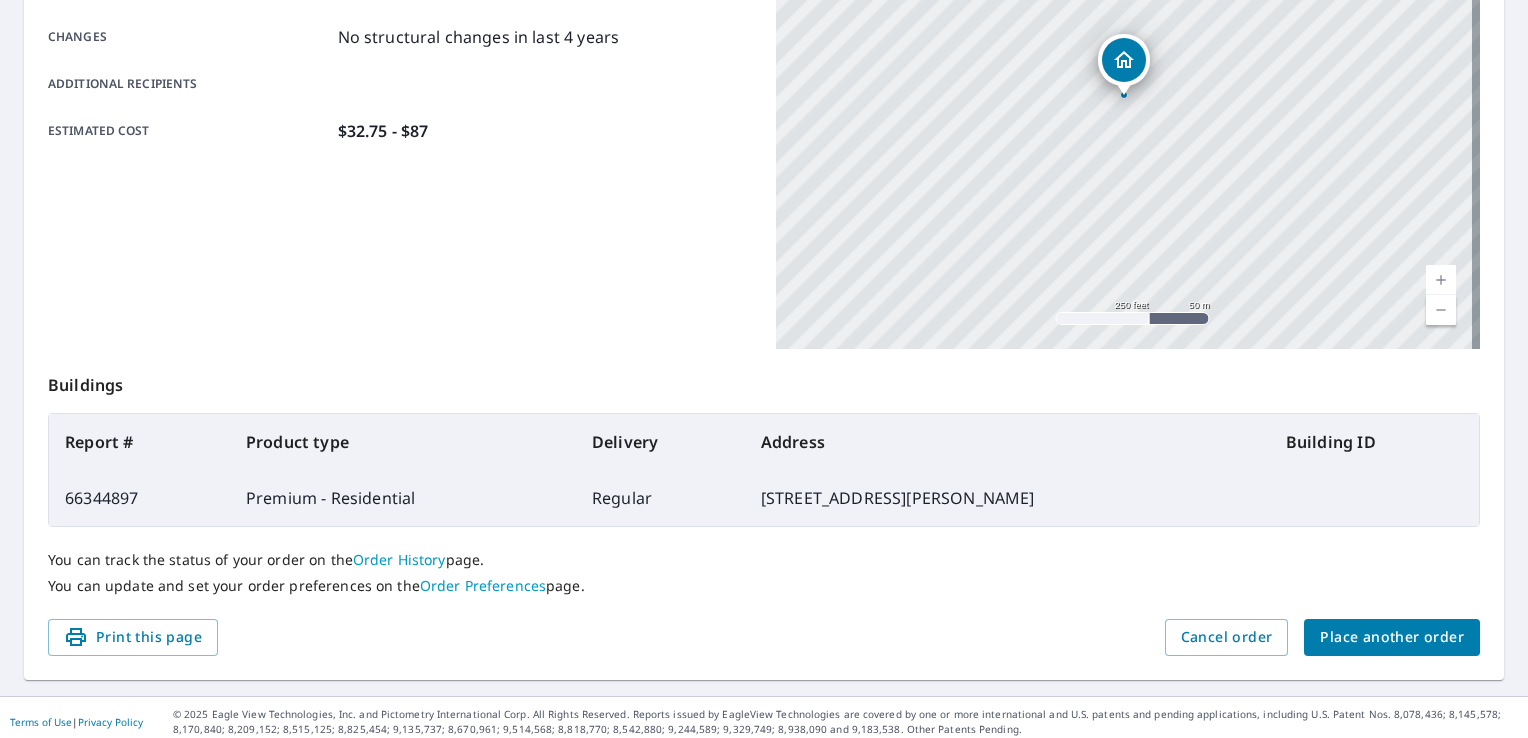 scroll, scrollTop: 437, scrollLeft: 0, axis: vertical 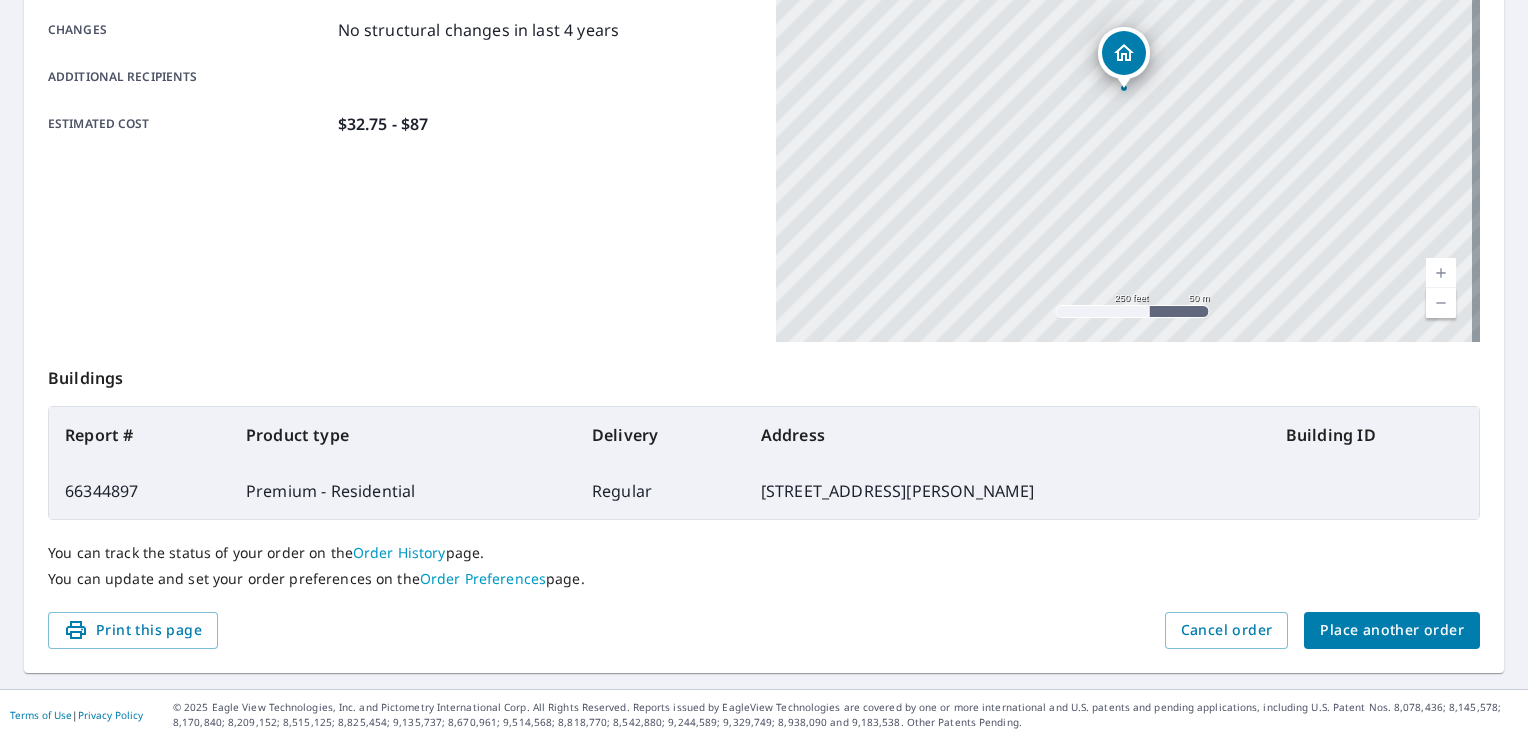 click on "Place another order" at bounding box center (1392, 630) 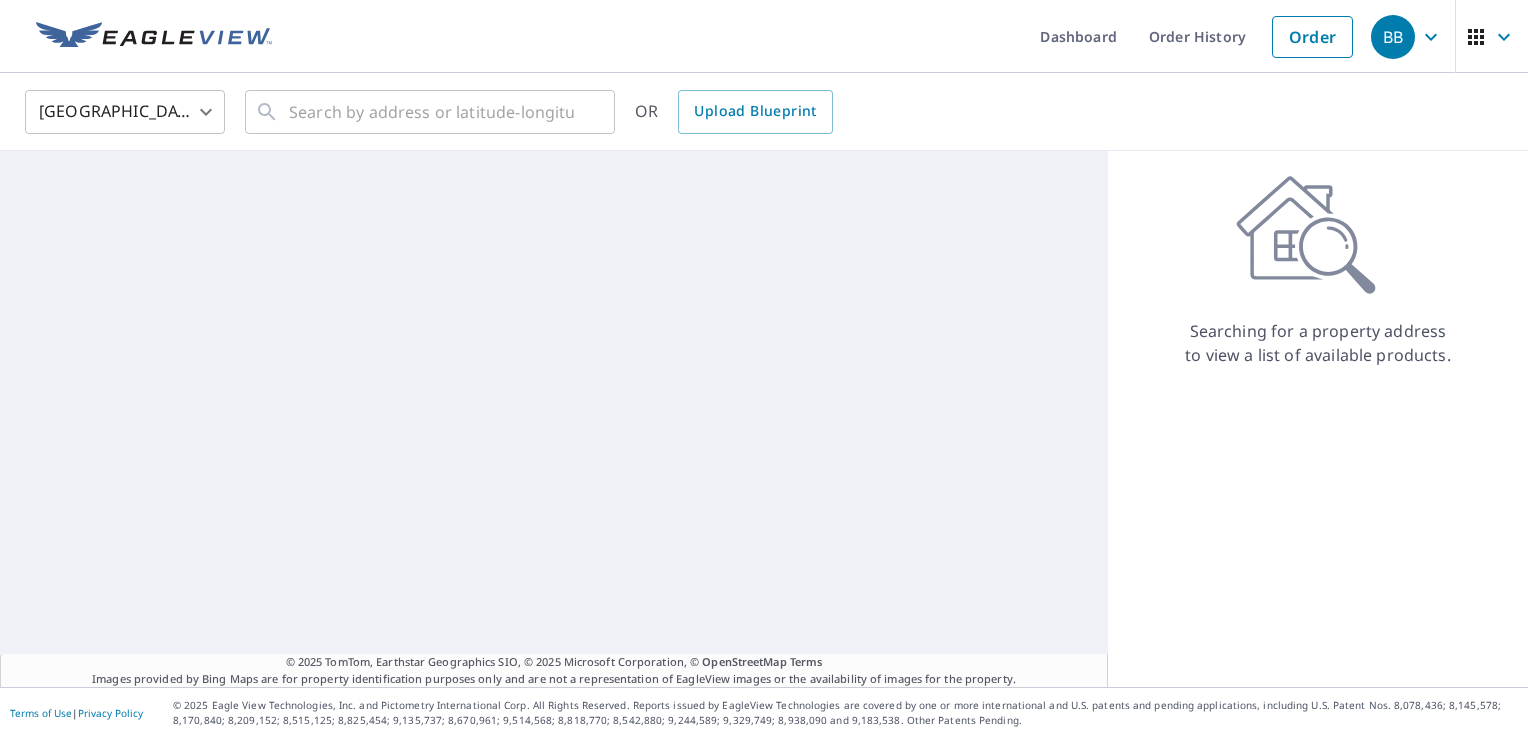 scroll, scrollTop: 0, scrollLeft: 0, axis: both 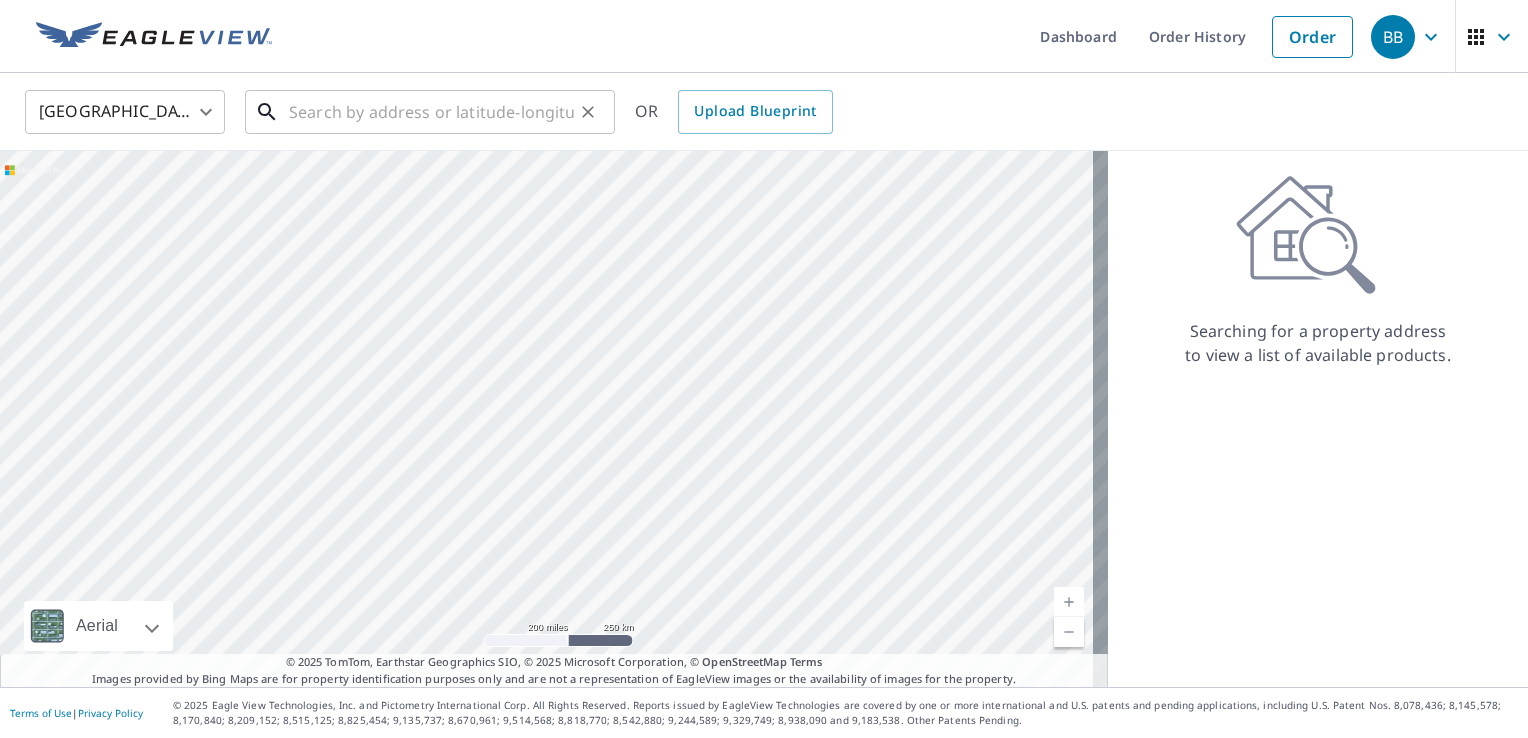 click at bounding box center [431, 112] 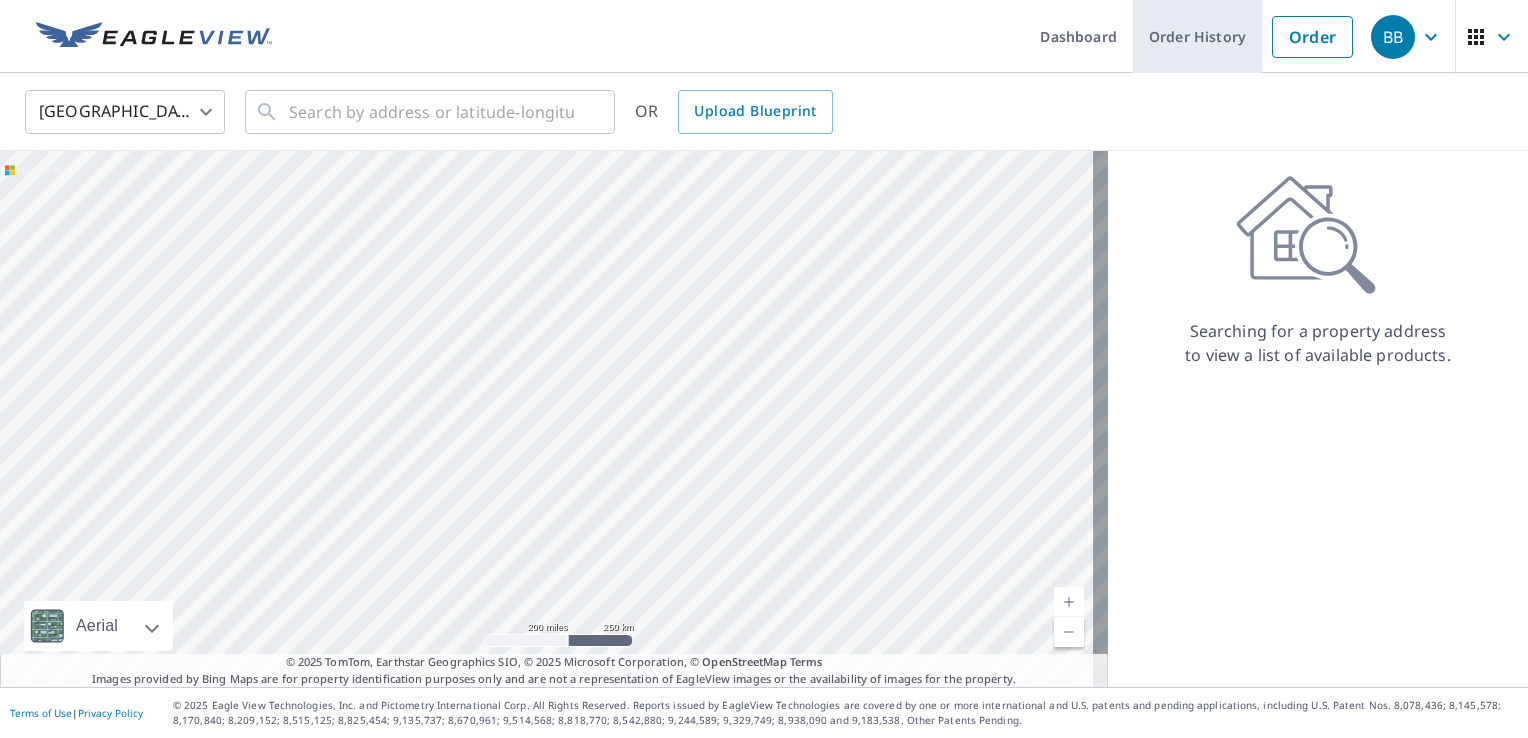 click on "Order History" at bounding box center [1197, 36] 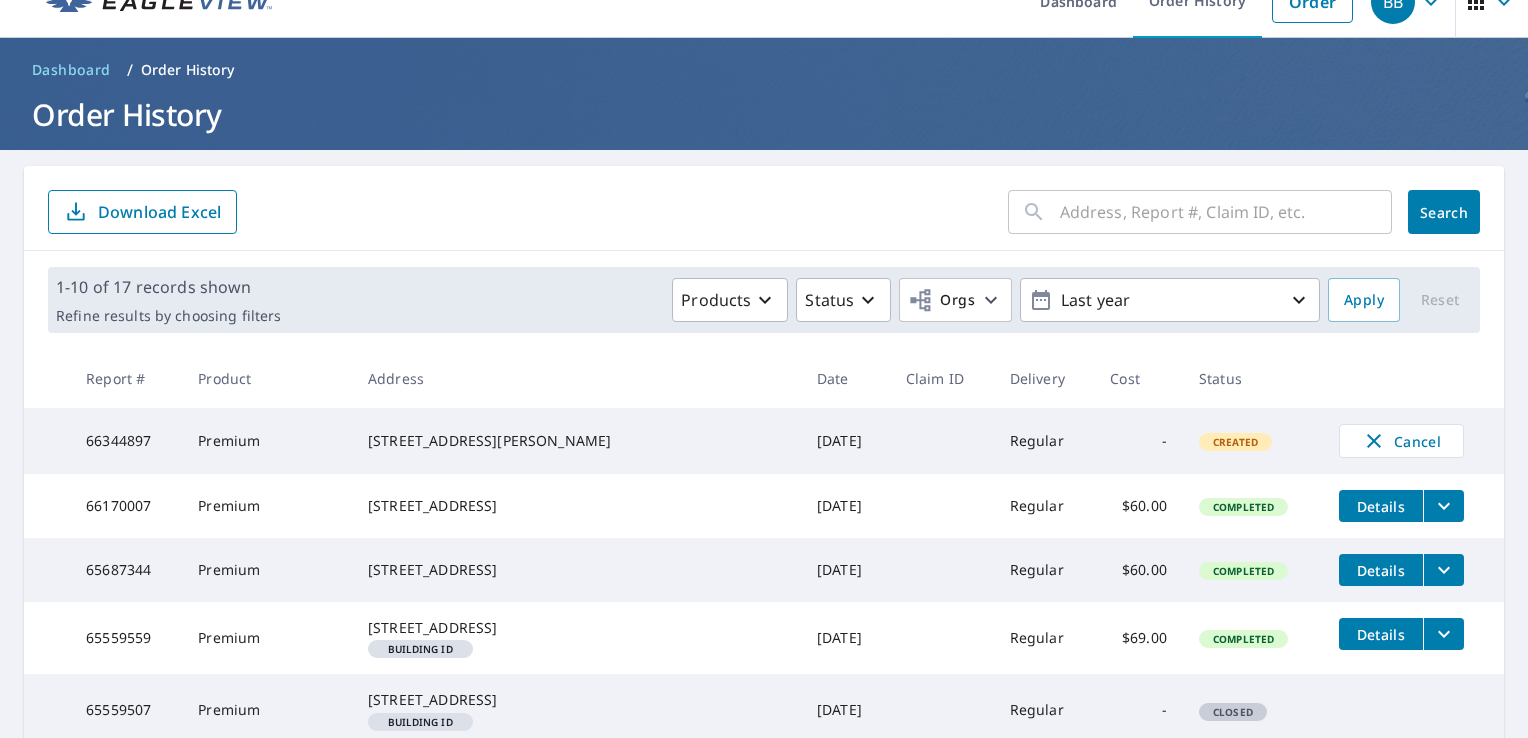 scroll, scrollTop: 32, scrollLeft: 0, axis: vertical 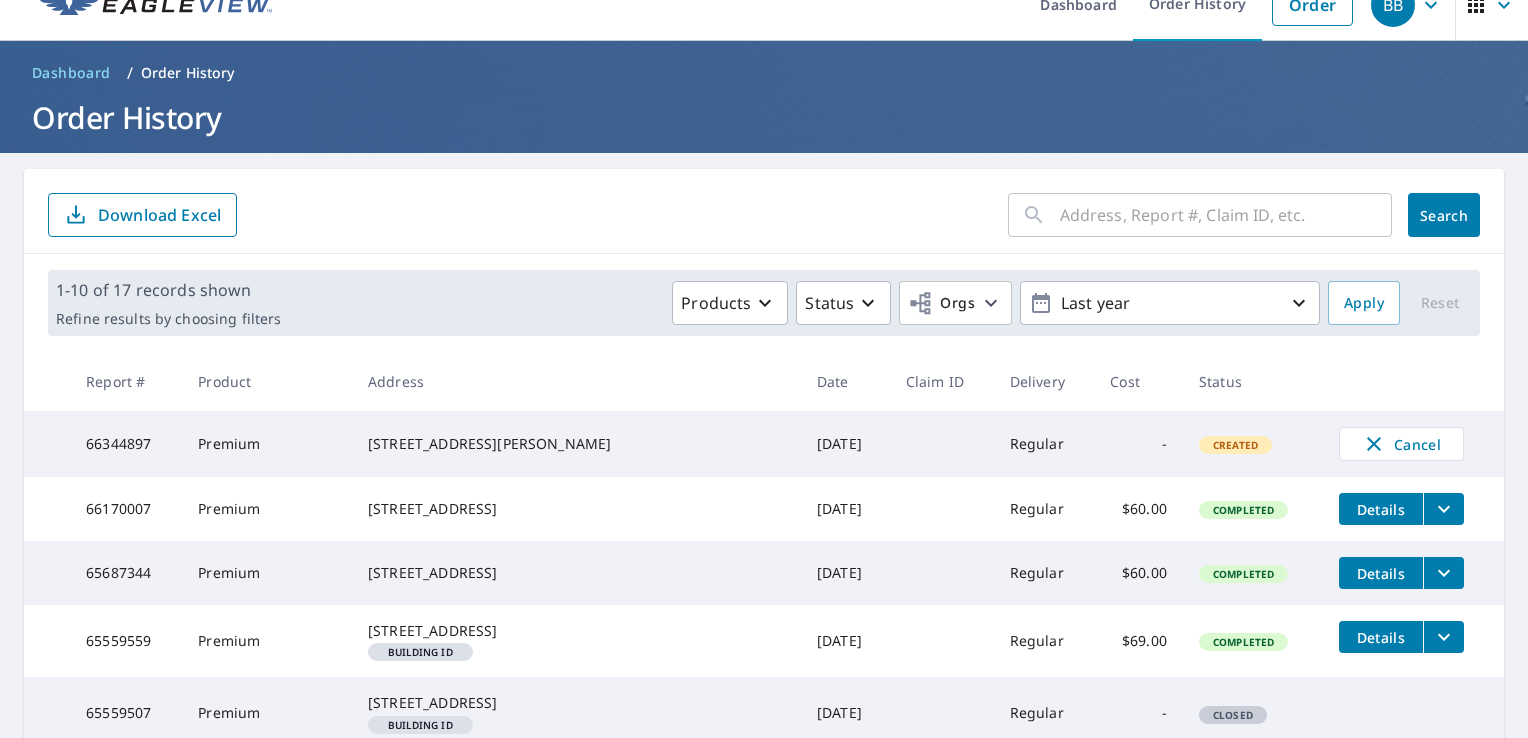 click on "[STREET_ADDRESS][PERSON_NAME]" at bounding box center [576, 444] 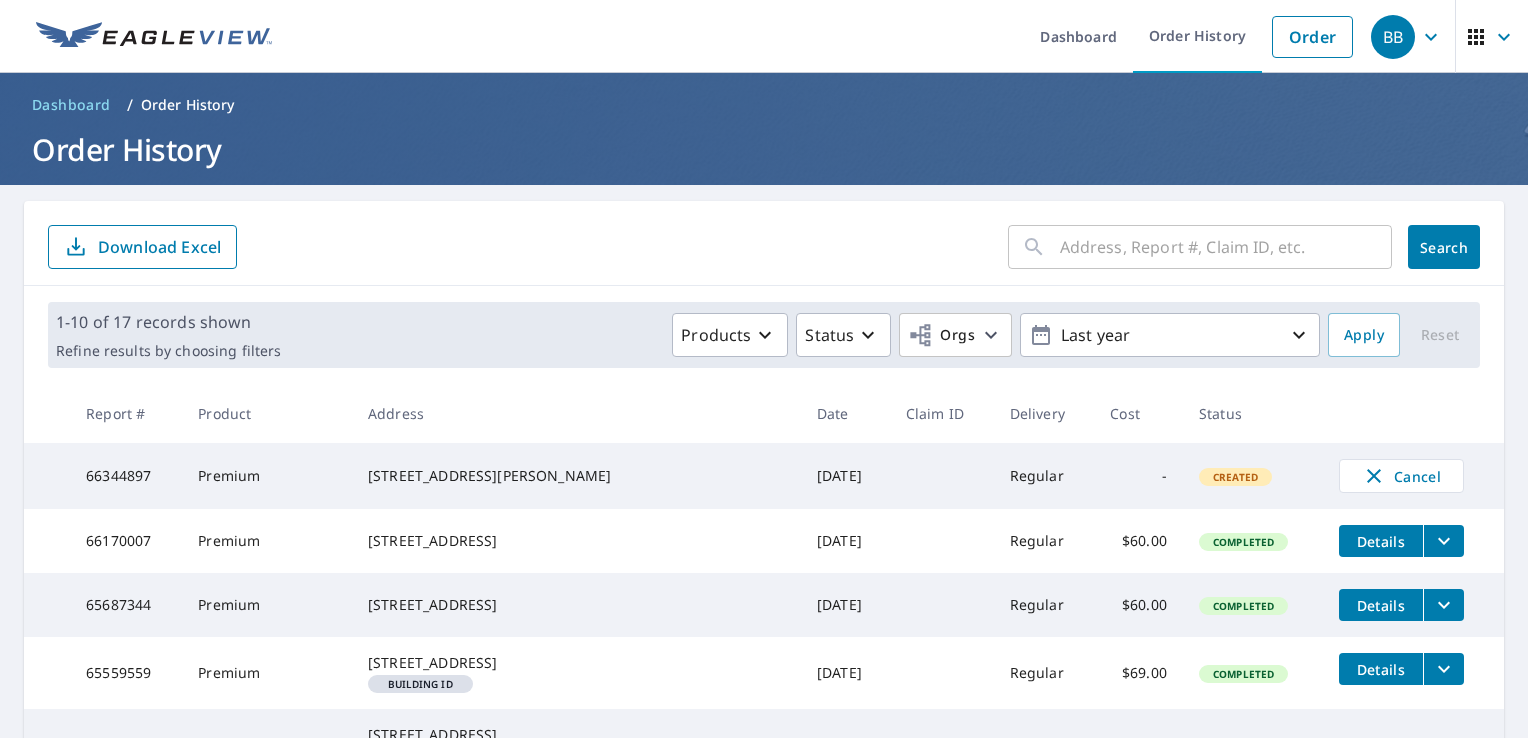 click at bounding box center (154, 37) 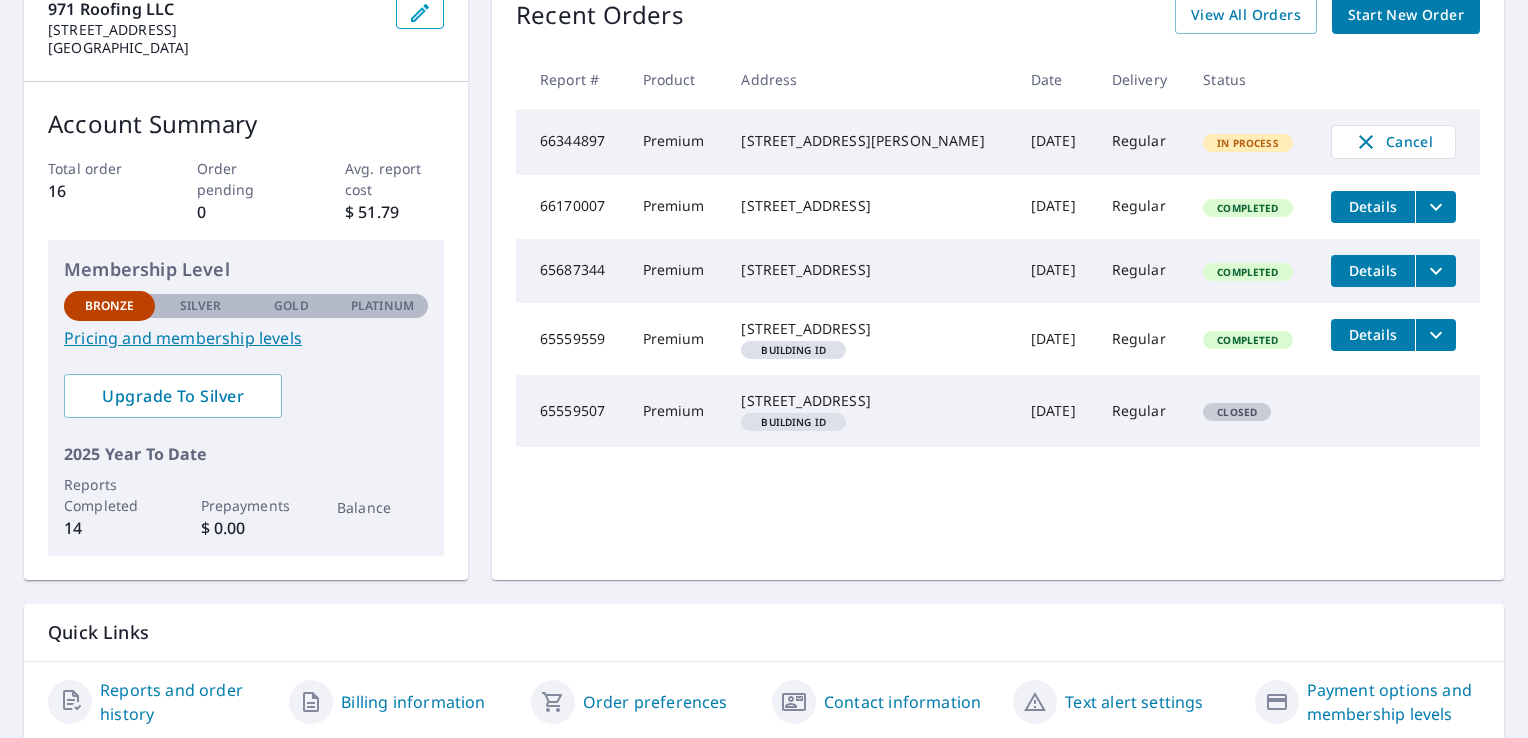 scroll, scrollTop: 0, scrollLeft: 0, axis: both 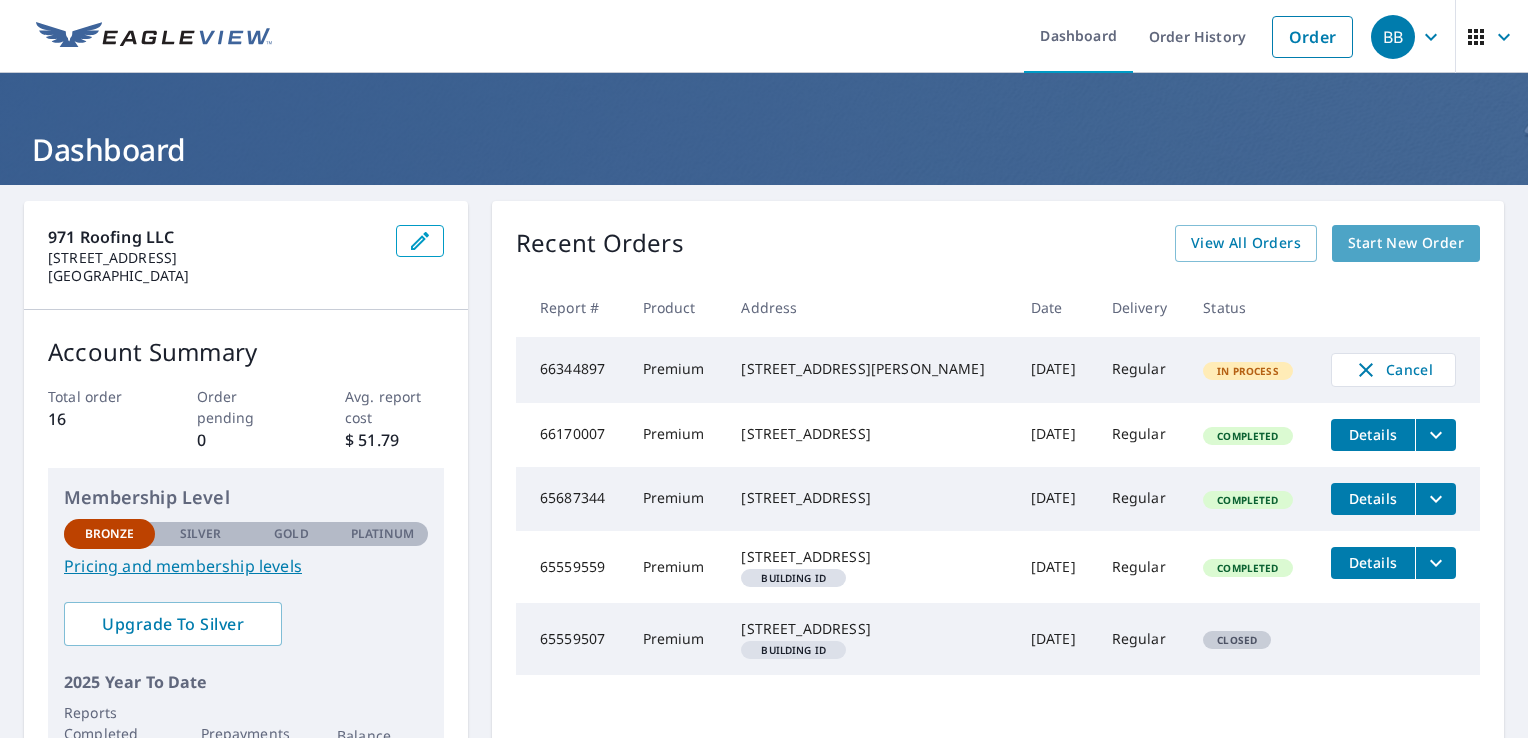 click on "Start New Order" at bounding box center (1406, 243) 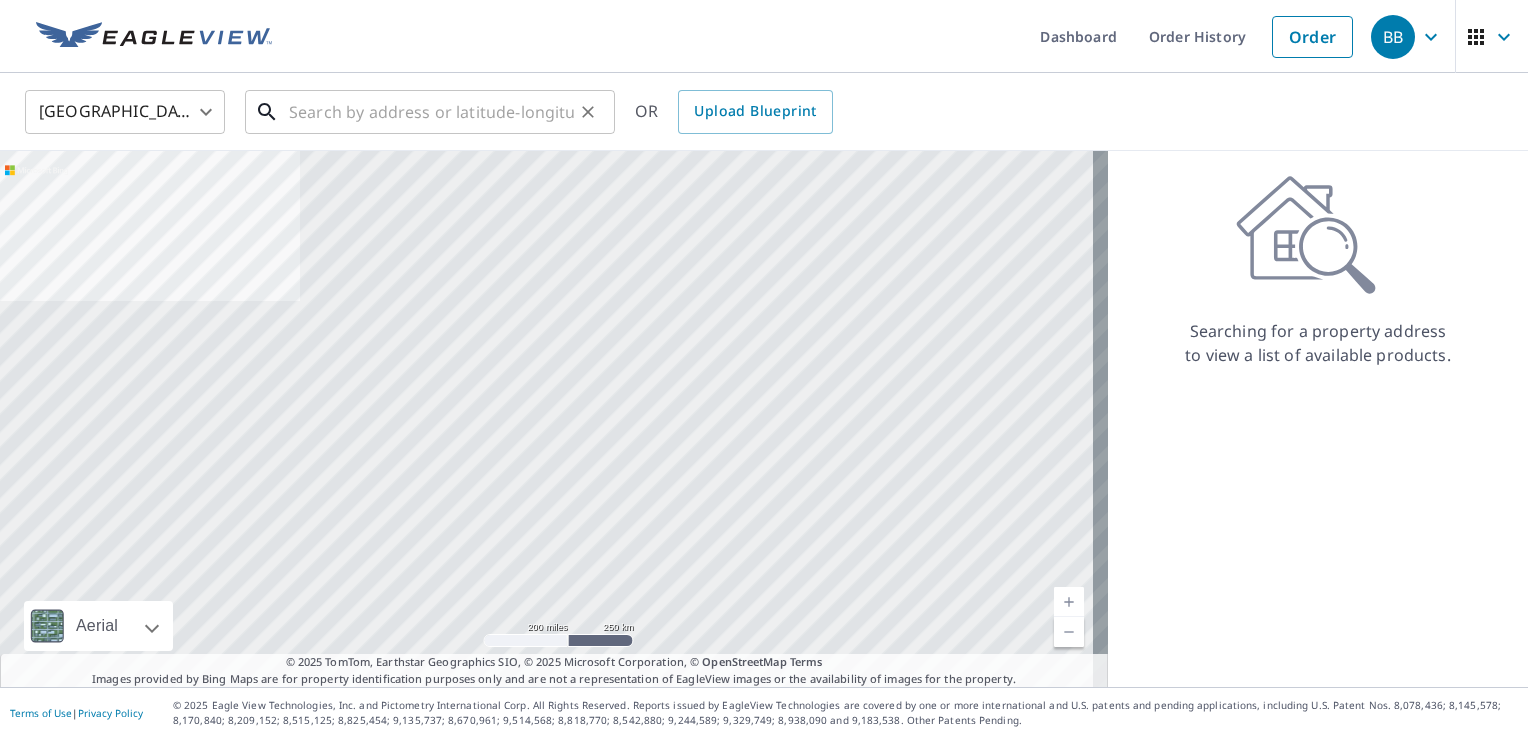 click at bounding box center [431, 112] 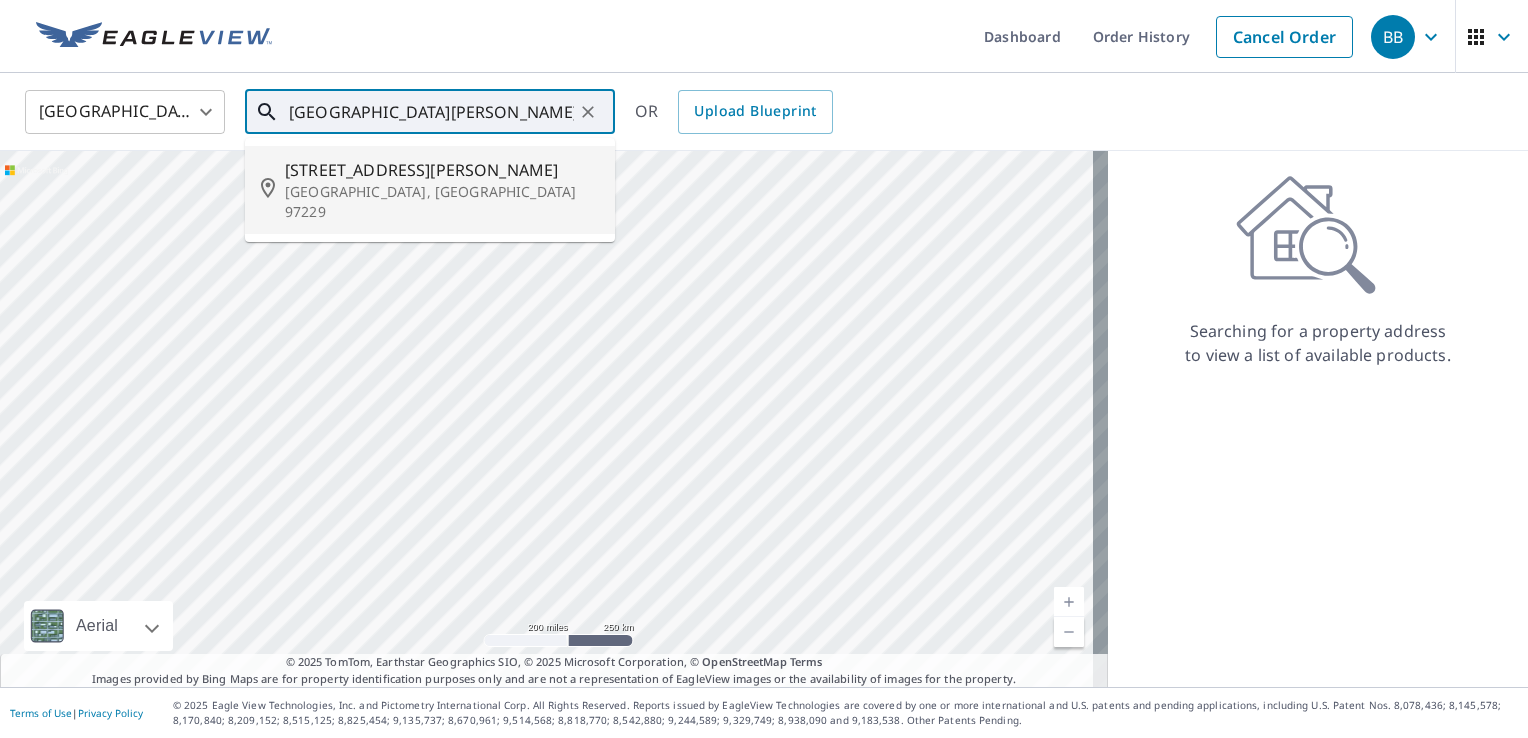 click on "[GEOGRAPHIC_DATA], [GEOGRAPHIC_DATA] 97229" at bounding box center (442, 202) 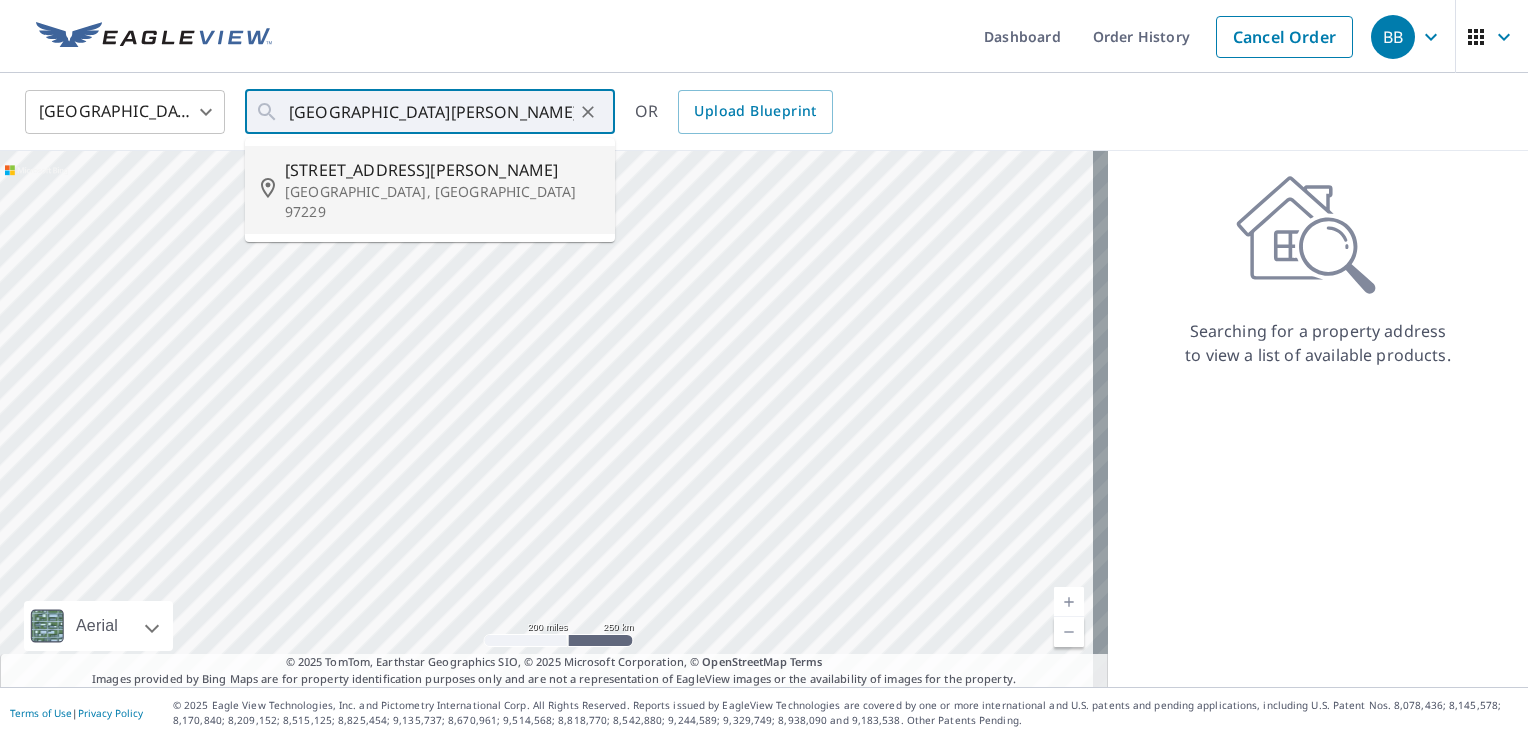 type on "[STREET_ADDRESS][PERSON_NAME][PERSON_NAME]" 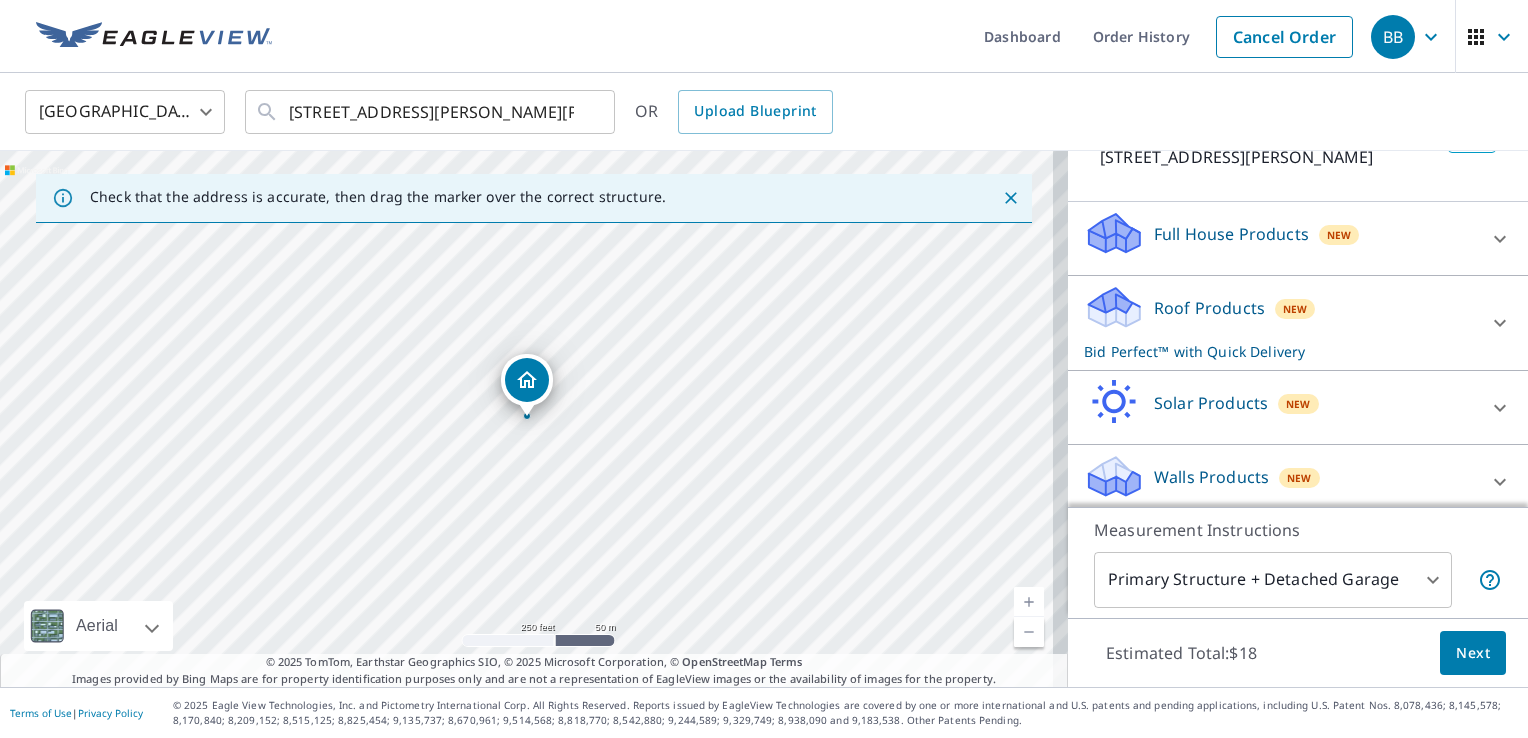 scroll, scrollTop: 166, scrollLeft: 0, axis: vertical 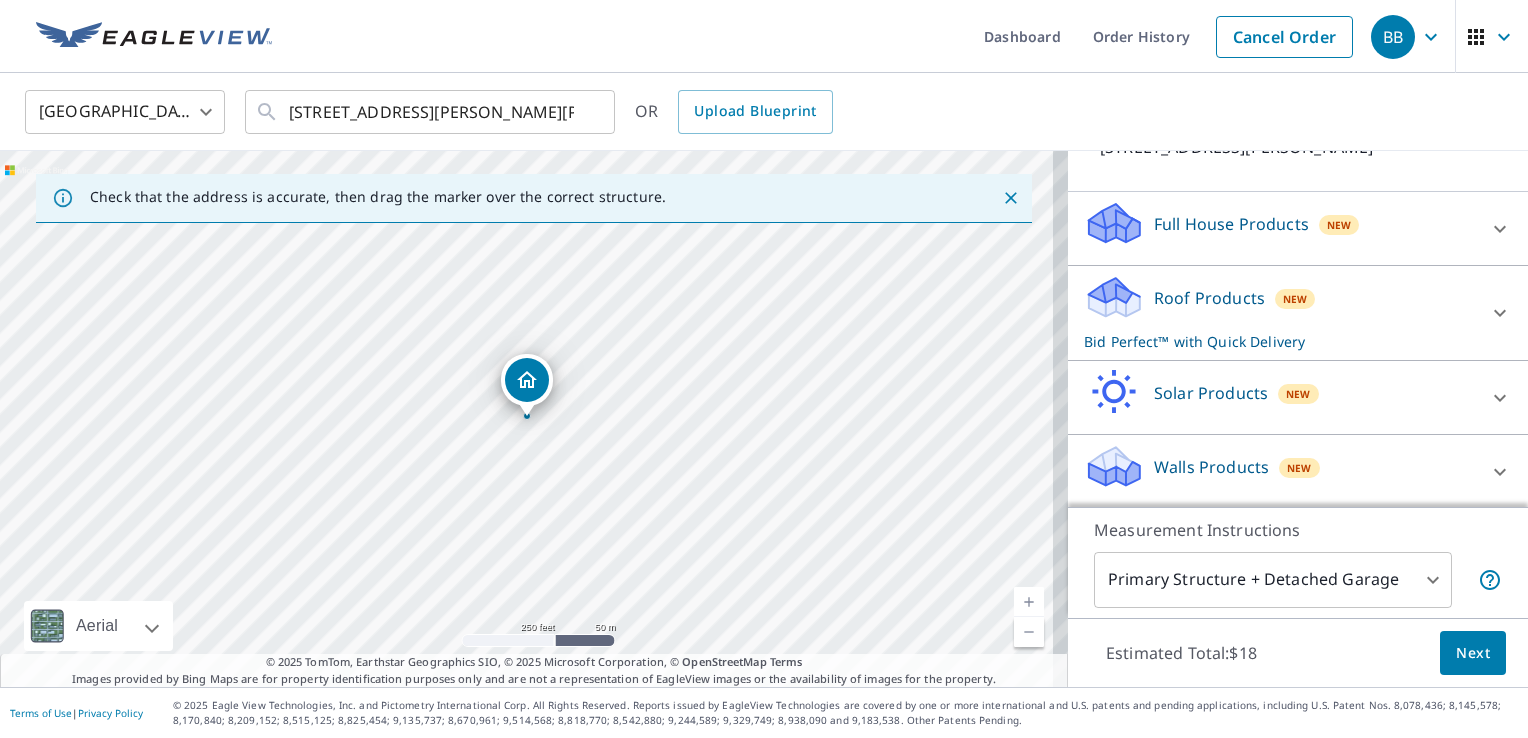 click on "Roof Products New Bid Perfect™ with Quick Delivery" at bounding box center (1280, 313) 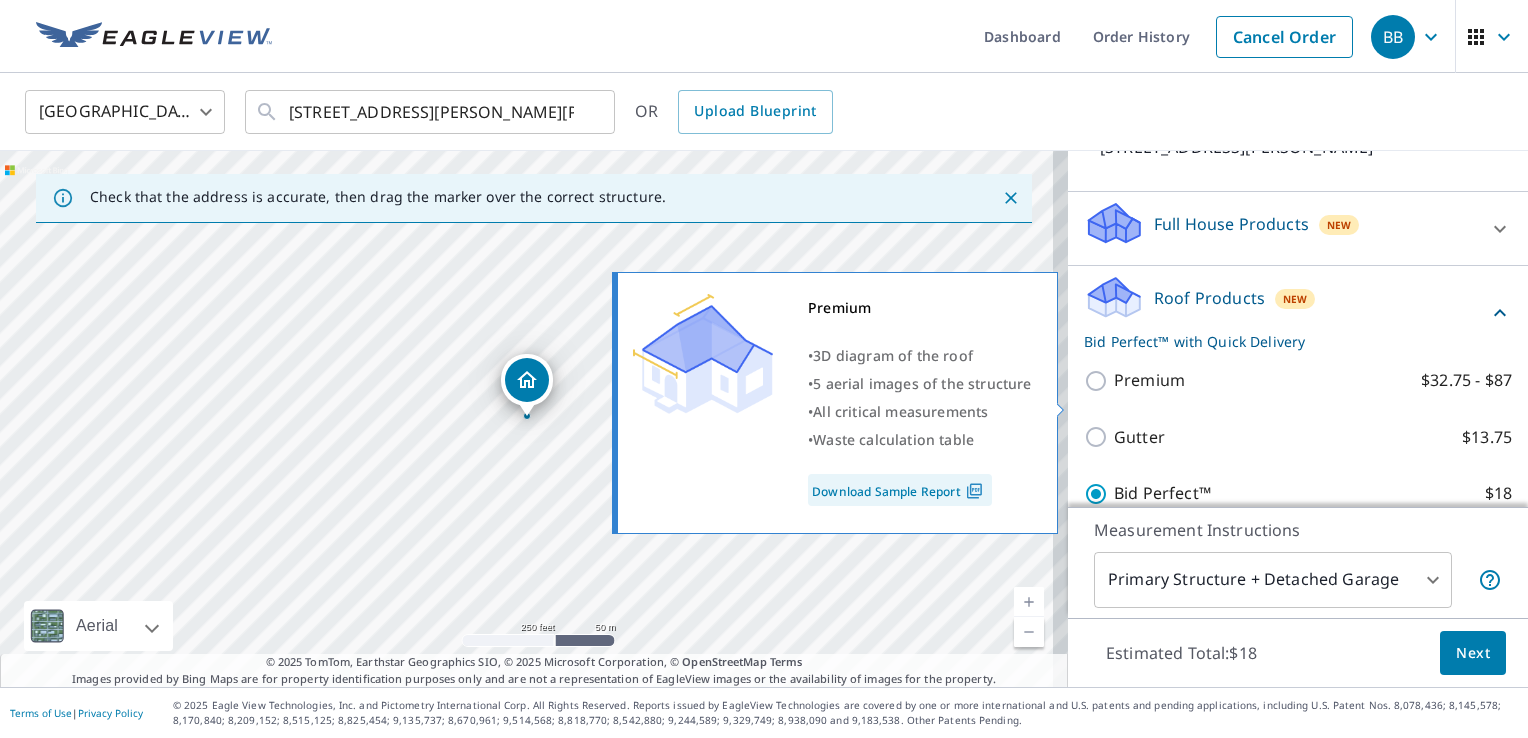 click on "Premium $32.75 - $87" at bounding box center (1099, 381) 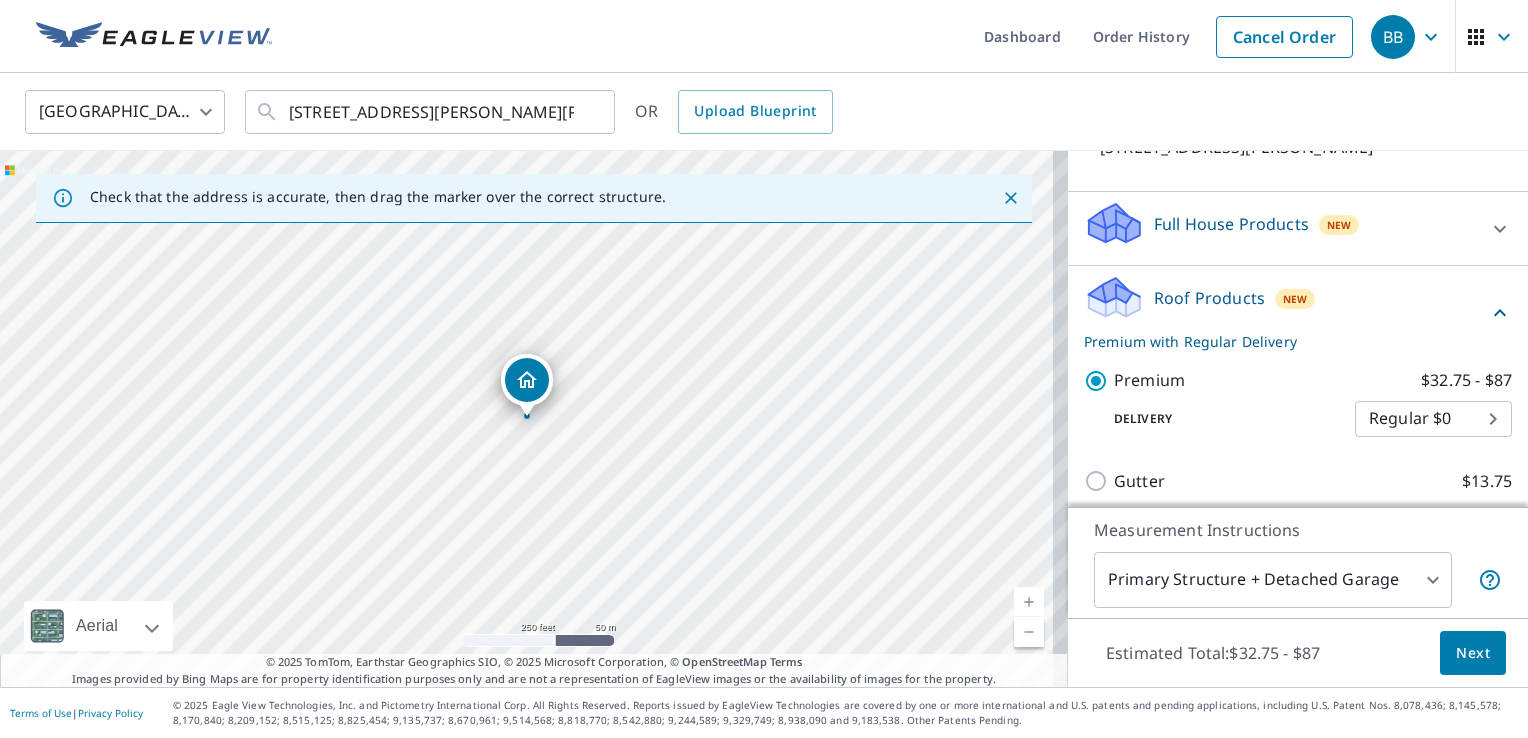 click on "Next" at bounding box center (1473, 653) 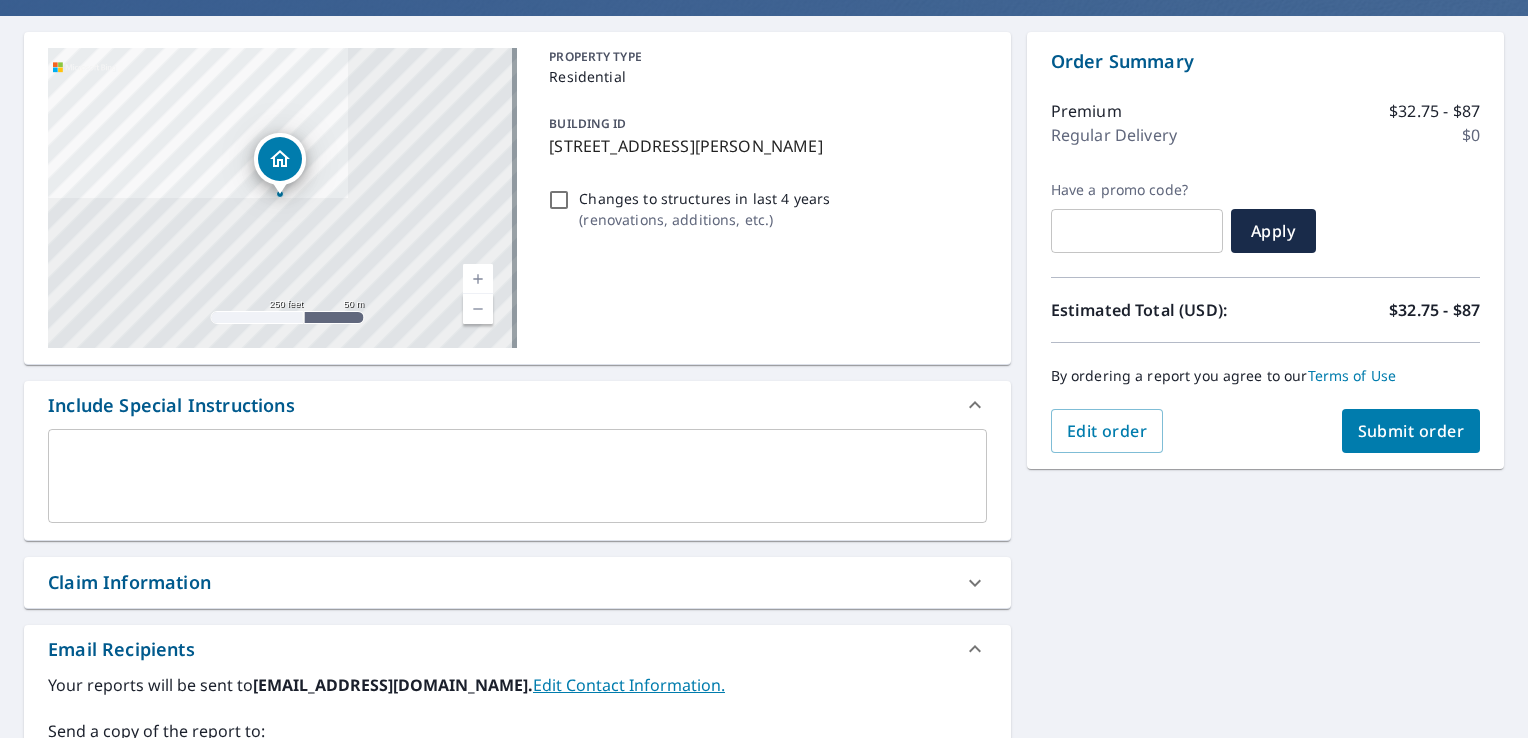 scroll, scrollTop: 139, scrollLeft: 0, axis: vertical 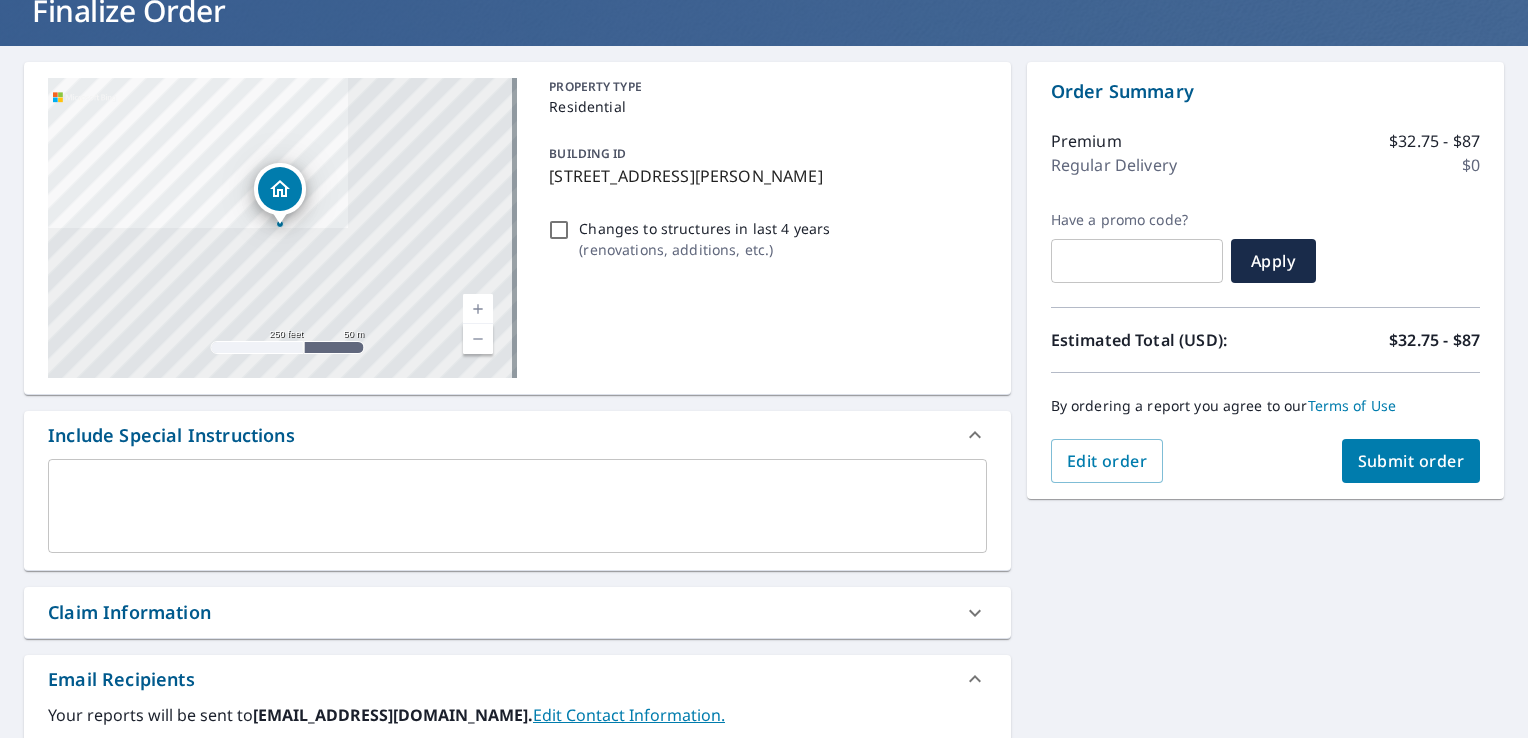 click on "Submit order" at bounding box center (1411, 461) 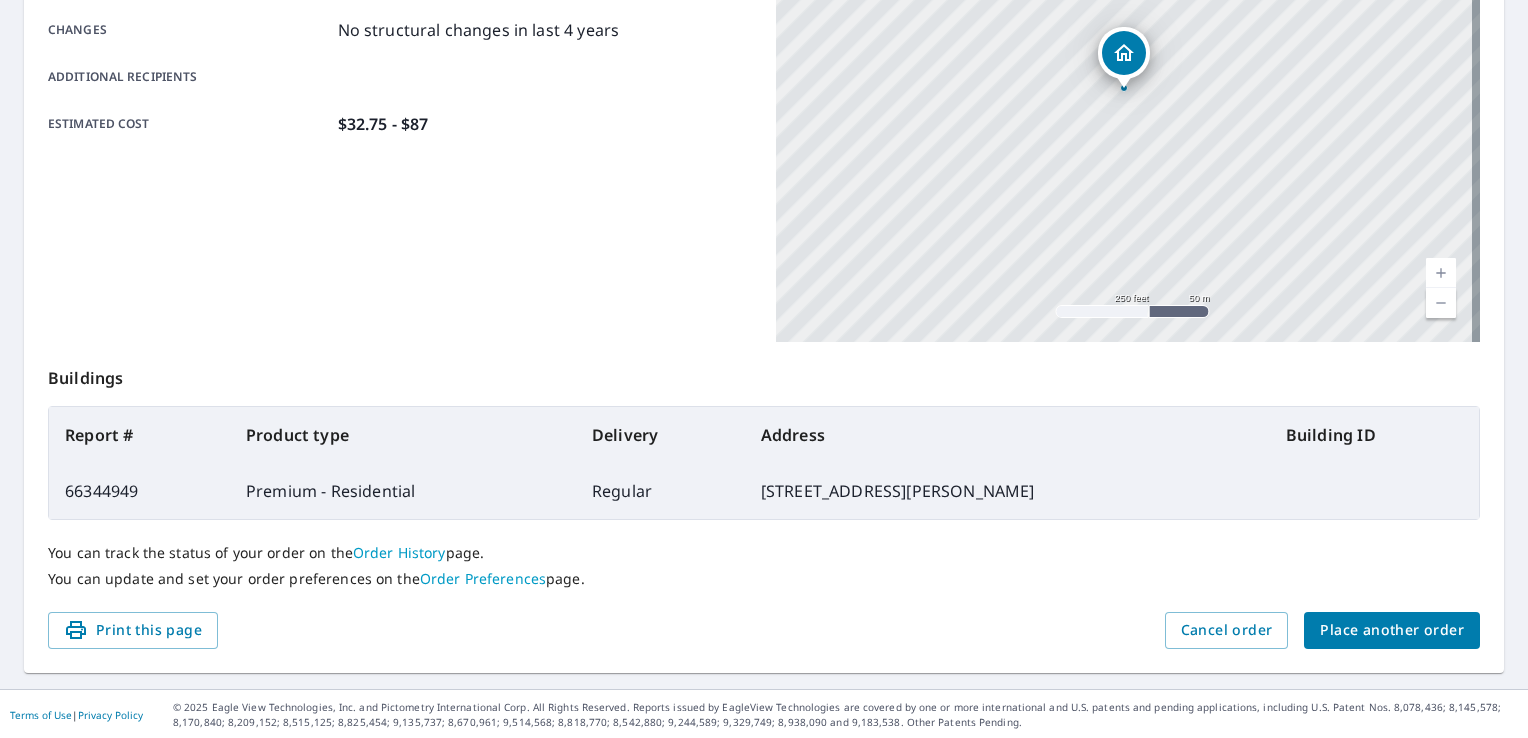 scroll, scrollTop: 0, scrollLeft: 0, axis: both 